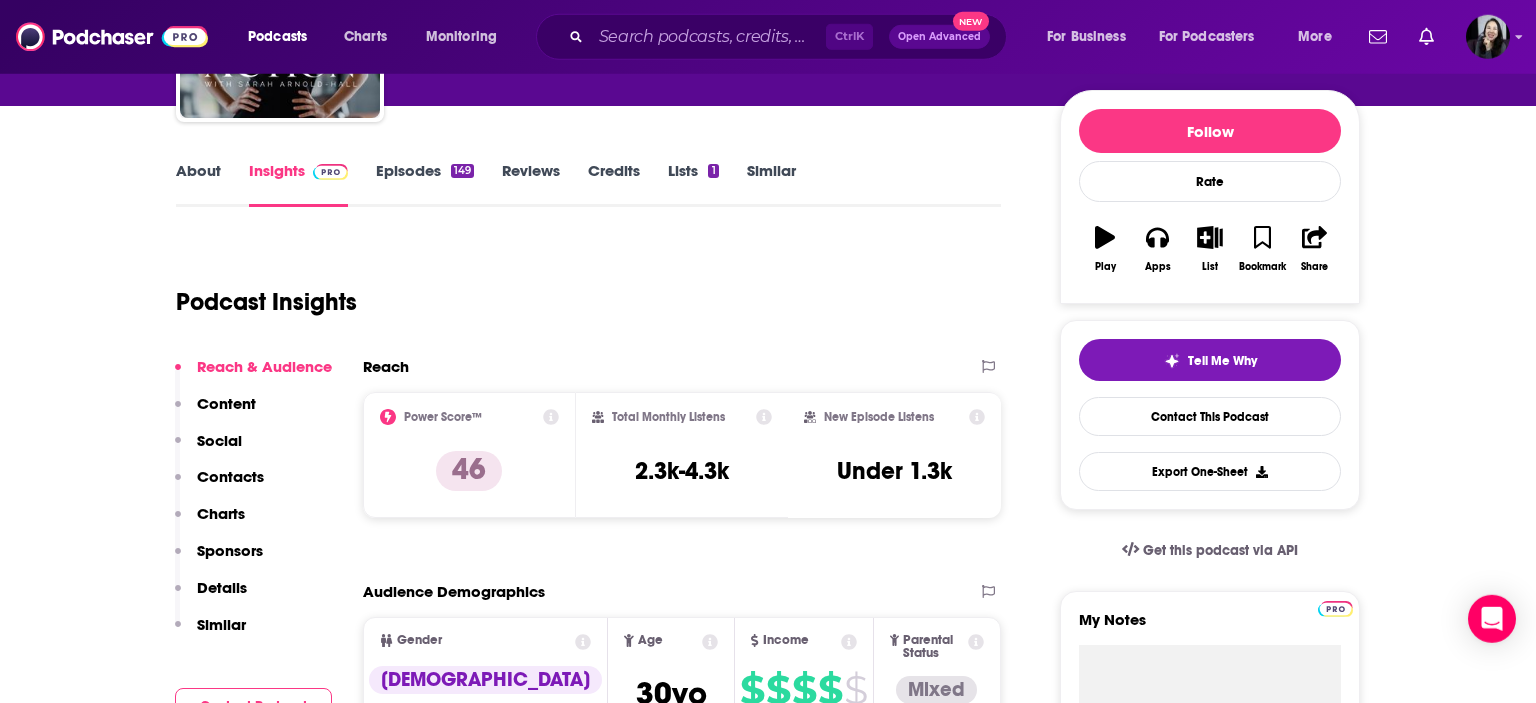 scroll, scrollTop: 0, scrollLeft: 0, axis: both 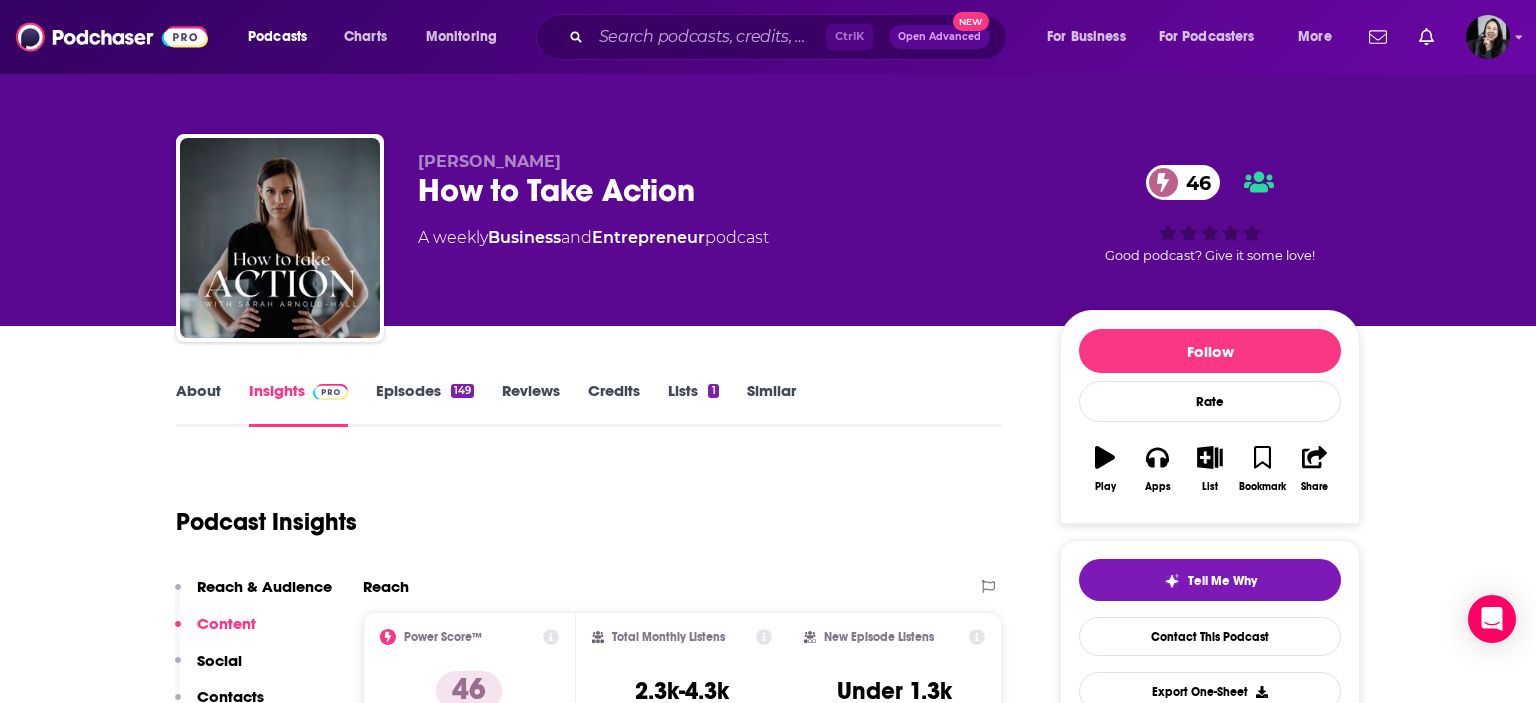 click on "About" at bounding box center (198, 404) 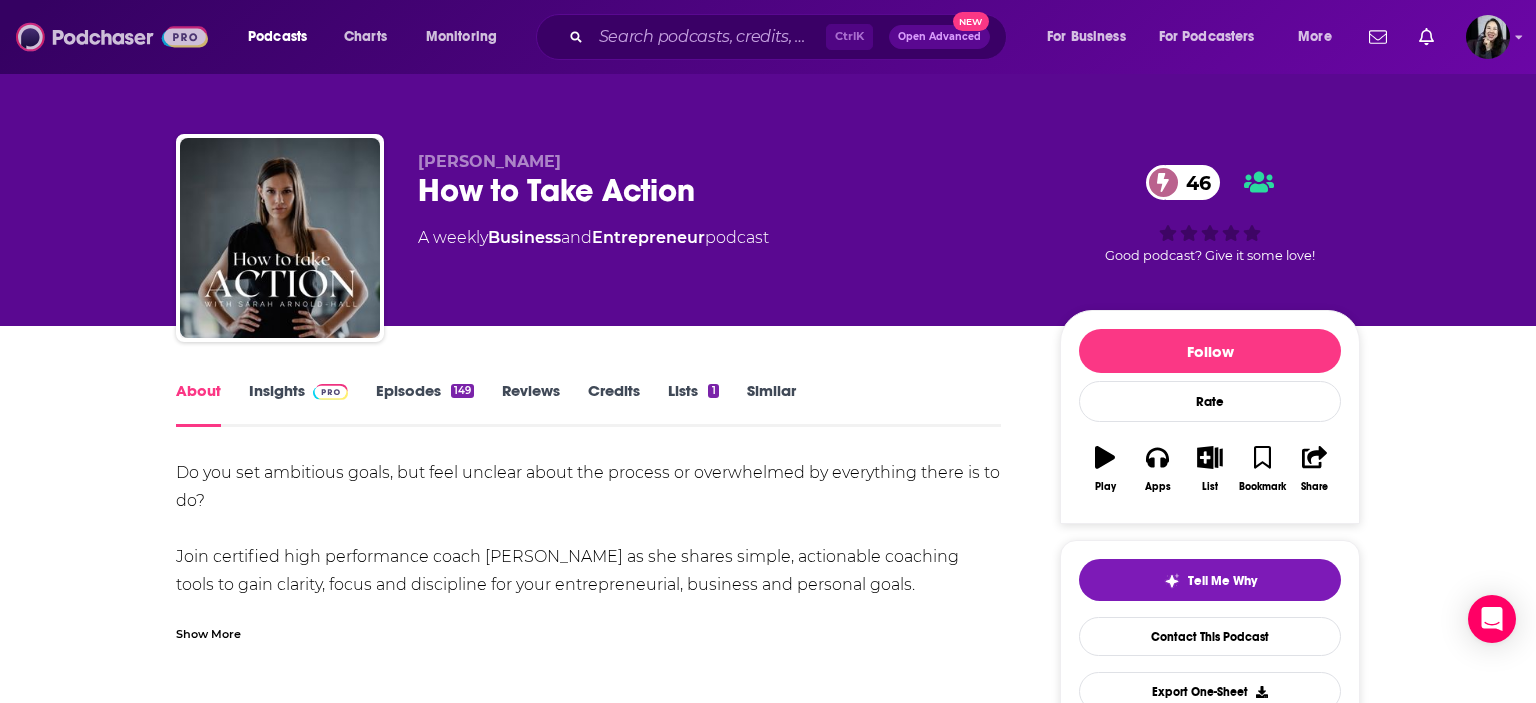 click at bounding box center [112, 37] 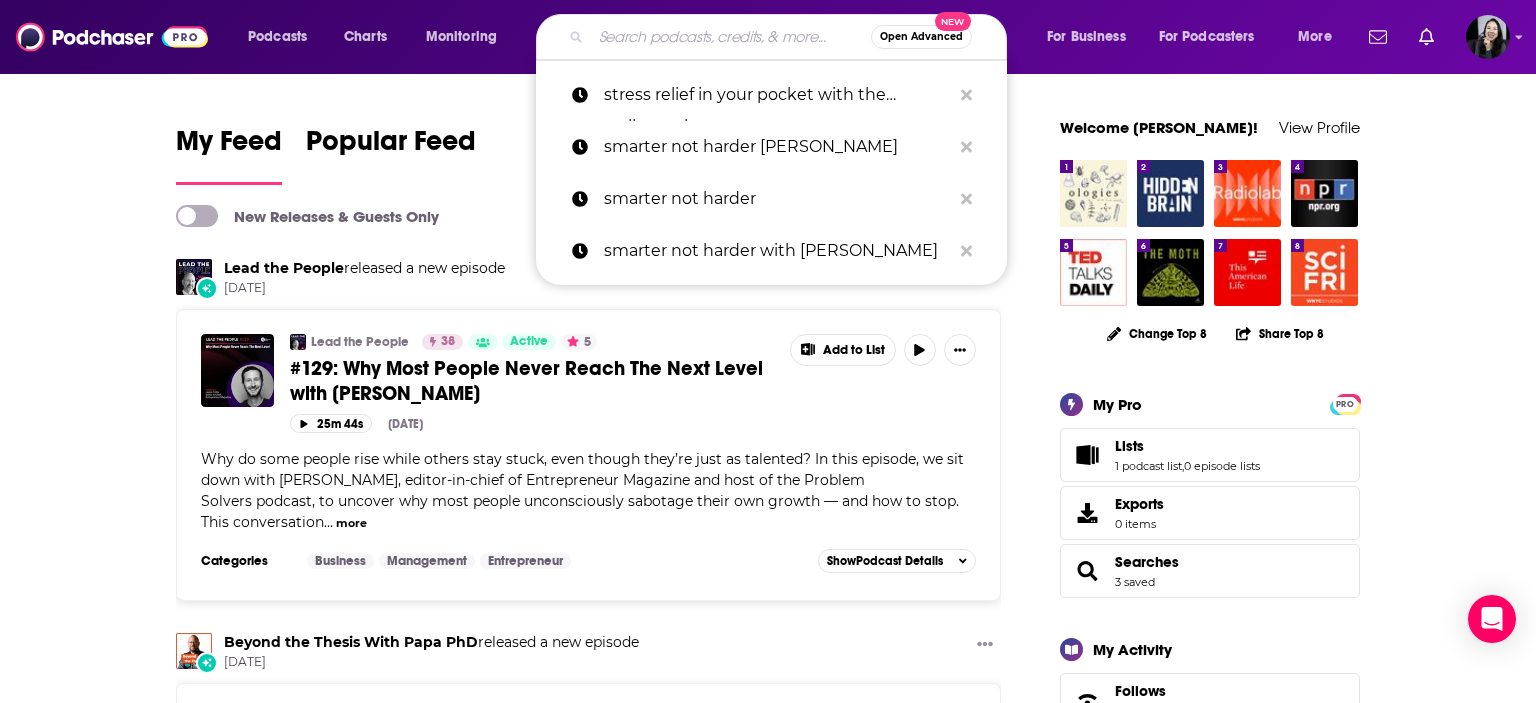 click at bounding box center (731, 37) 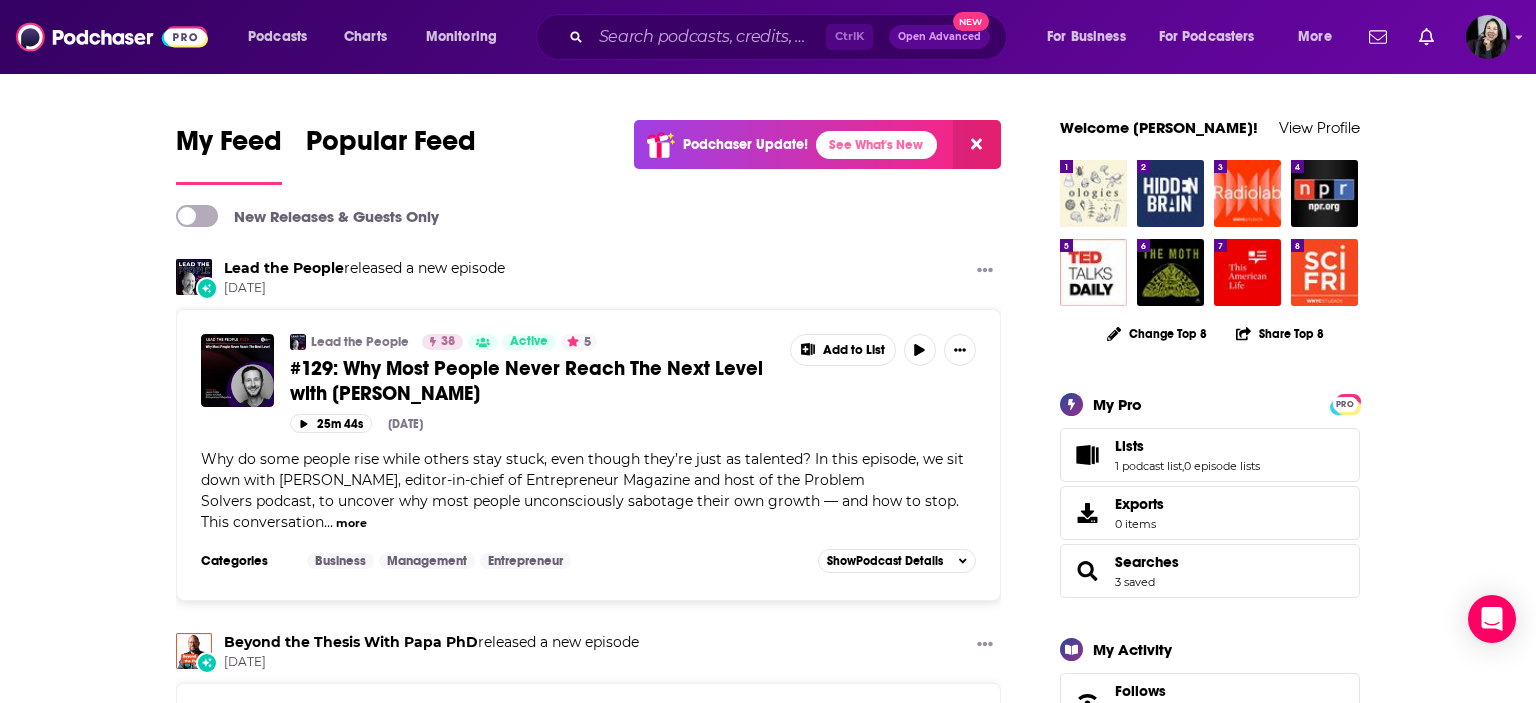 click on "My Feed Popular Feed Podchaser Update! See What's New New Releases & Guests Only Lead the People  released a new episode [DATE] Lead the People 38 Active 5 #129: Why Most People Never Reach The Next Level with [PERSON_NAME] Add to List 25m 44s  [DATE] Why do some people rise while others stay stuck, even though they’re just as talented?
In this episode, we sit down with [PERSON_NAME], editor-in-chief of Entrepreneur Magazine and host of the Problem Solvers podcast, to uncover why most people unconsciously sabotage their own growth — and how to stop.
This conversation ...   more Categories Business Management Entrepreneur Add to List Show  Podcast Details Beyond the Thesis With [PERSON_NAME] PhD  released a new episode [DATE] Beyond the Thesis With Papa PhD 50 Active 5 Papa PhD Gold: Rethinking Selling and Storytelling in ScienceWith [PERSON_NAME] Add to List 9m 7s  [DATE] ...   more Categories Business Careers Health Add to List Show  Podcast Details  released a new episode [DATE] Active ..." at bounding box center [588, 2133] 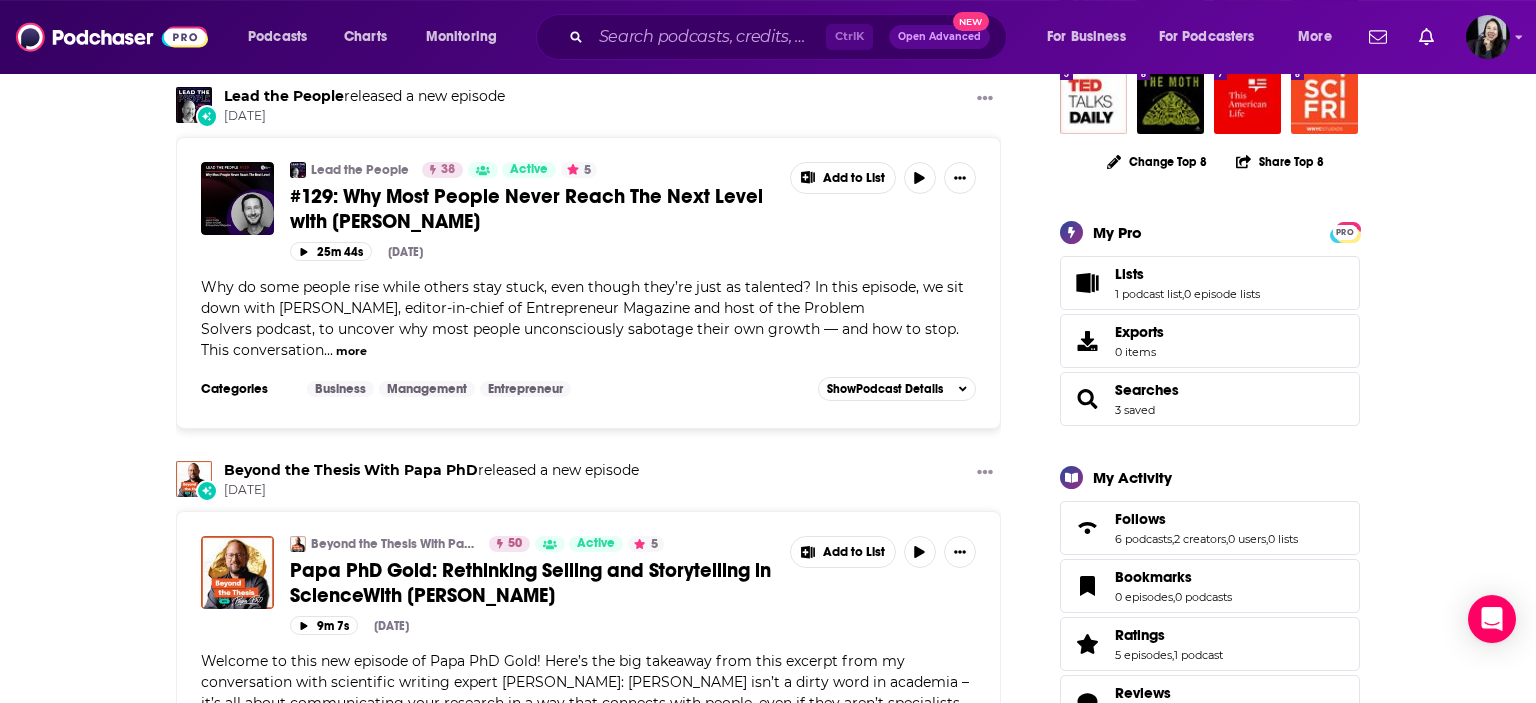 scroll, scrollTop: 0, scrollLeft: 0, axis: both 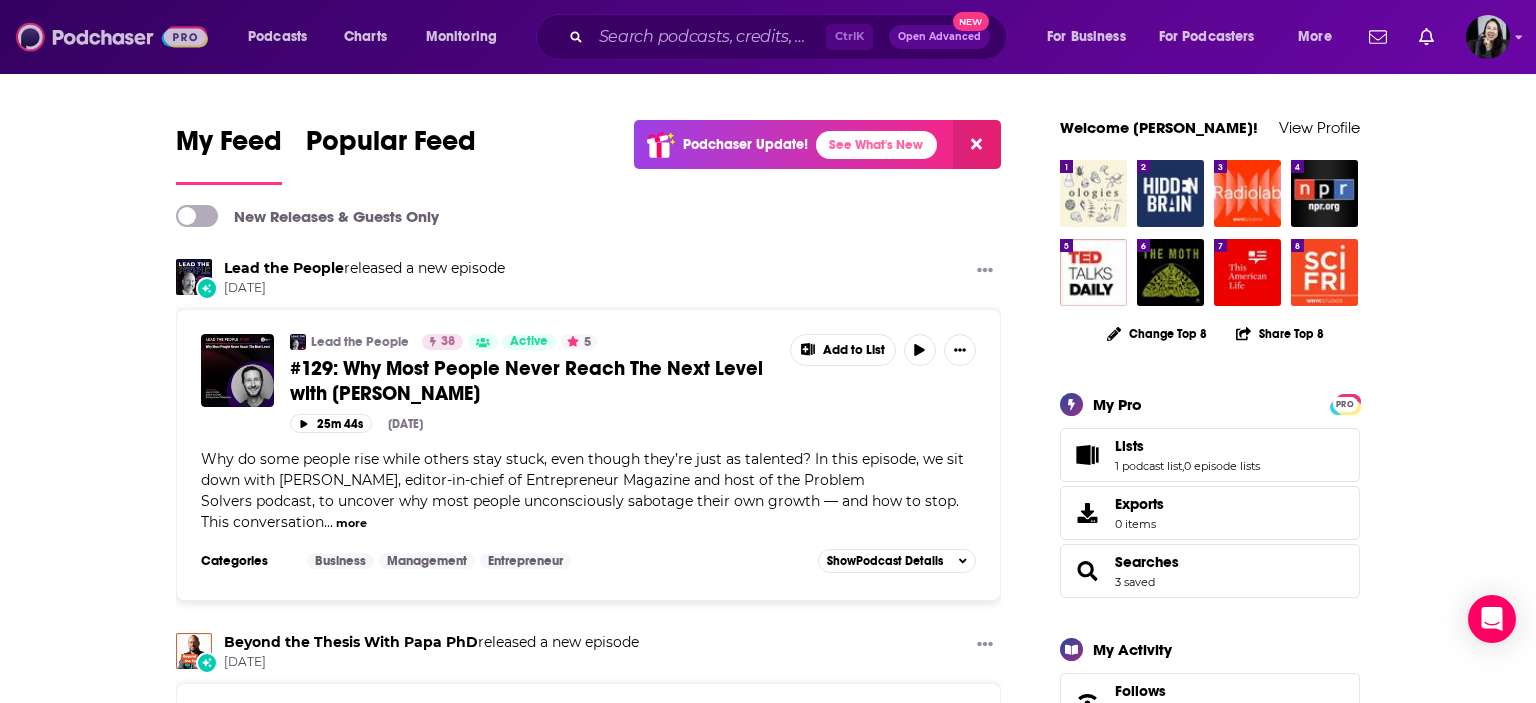 click at bounding box center (112, 37) 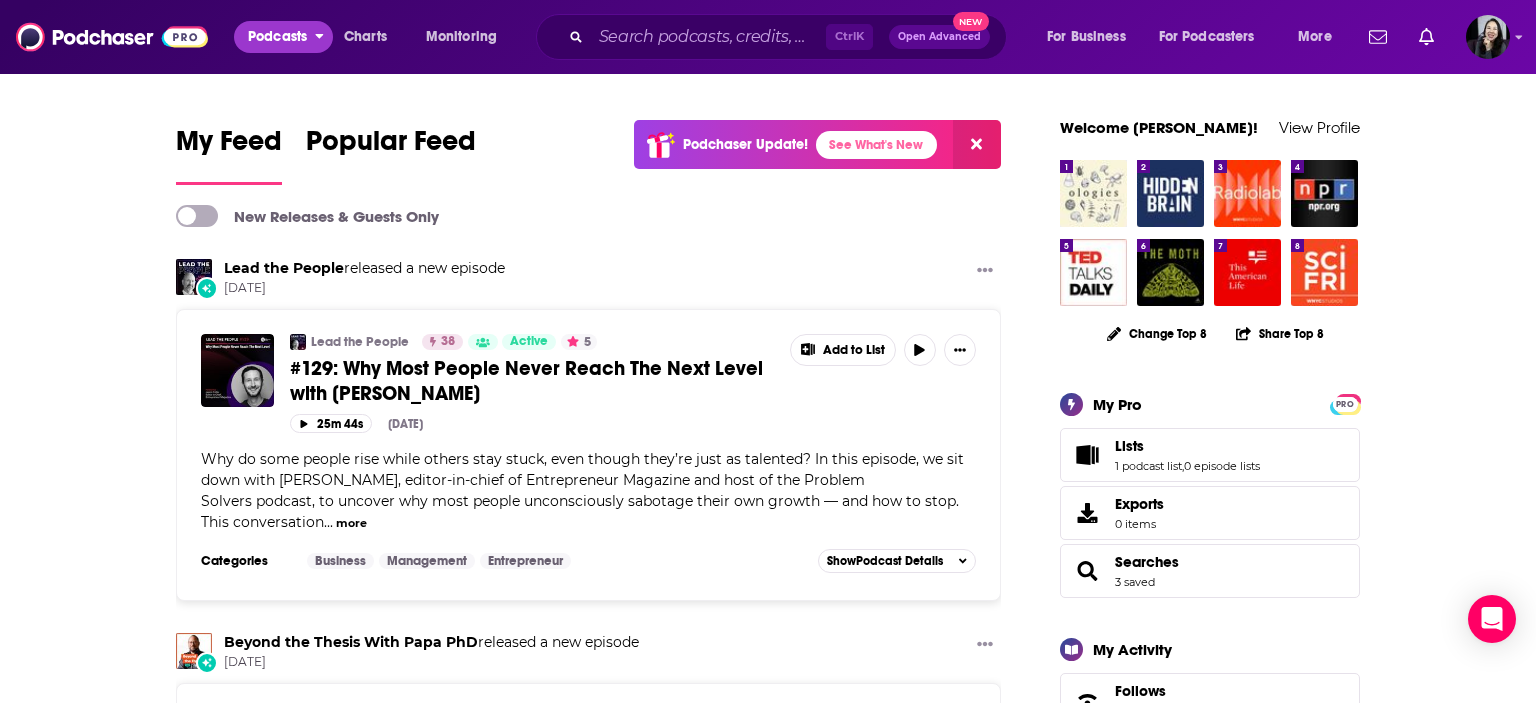 click on "Podcasts" at bounding box center (277, 37) 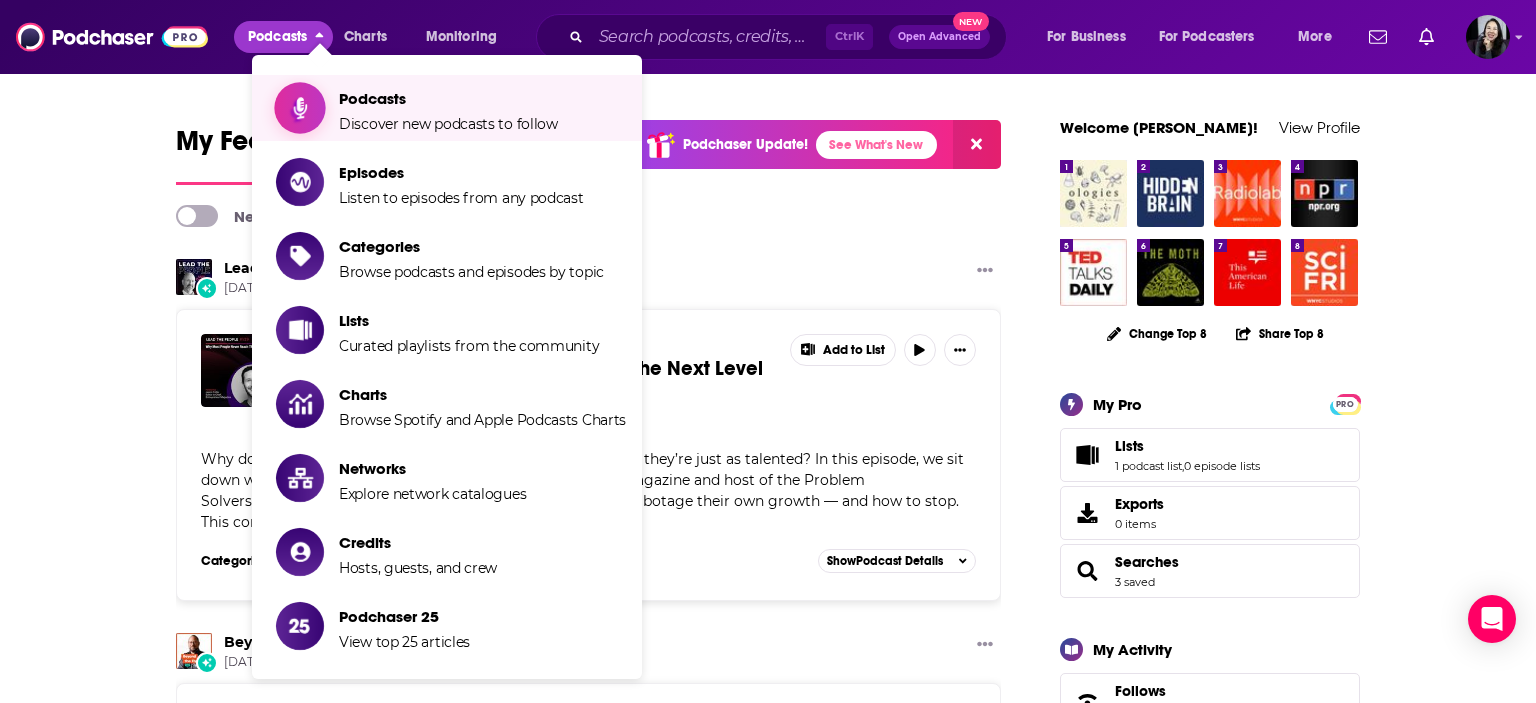 click on "Podcasts Discover new podcasts to follow" at bounding box center [448, 108] 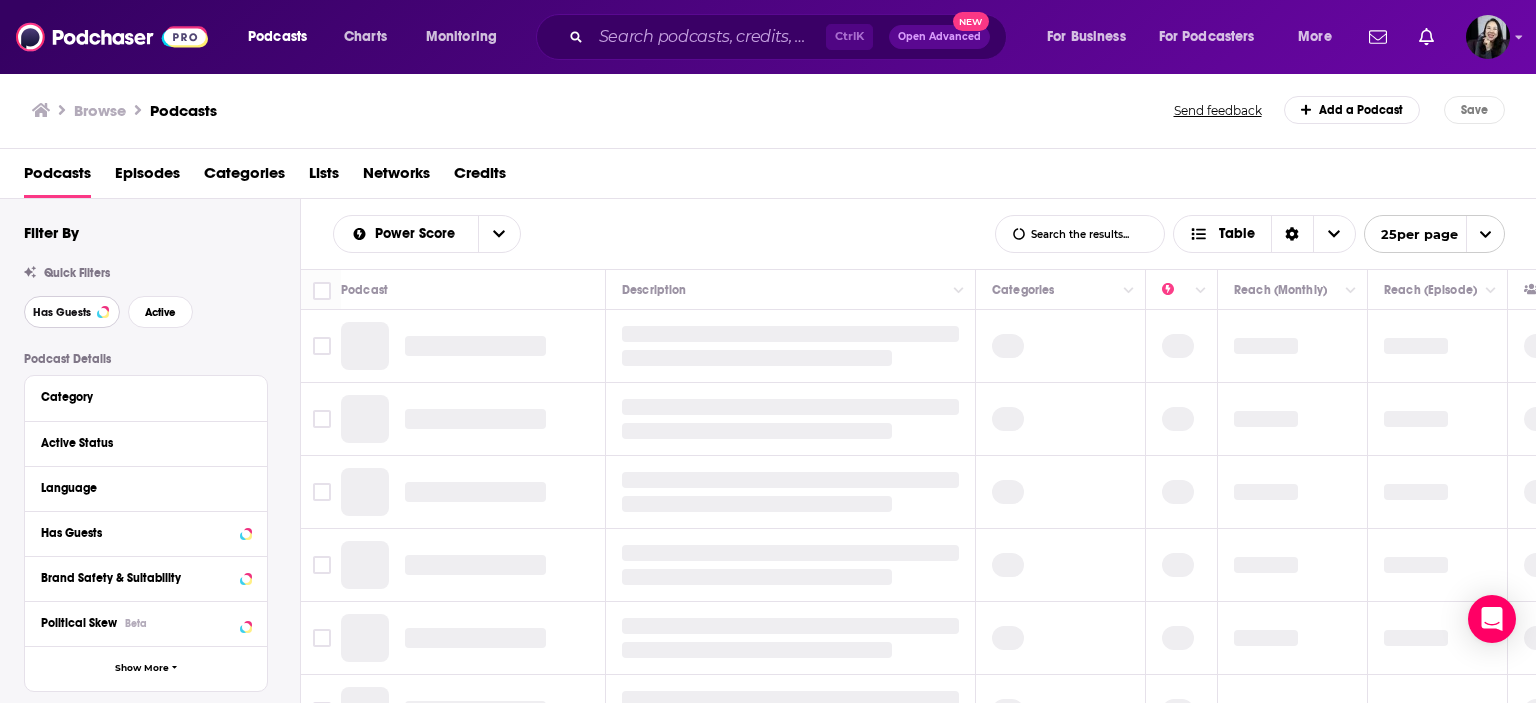 click on "Has Guests" at bounding box center [62, 312] 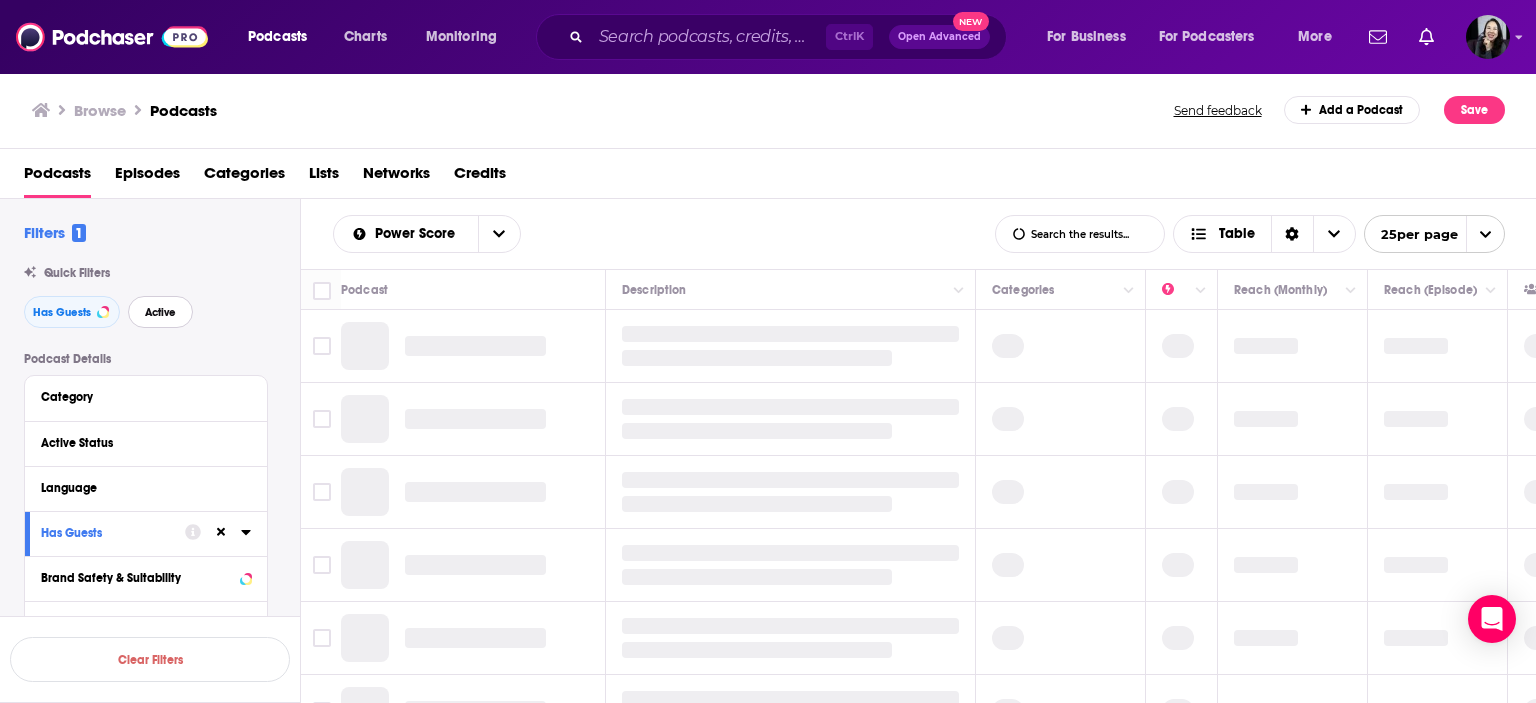 click on "Active" at bounding box center [160, 312] 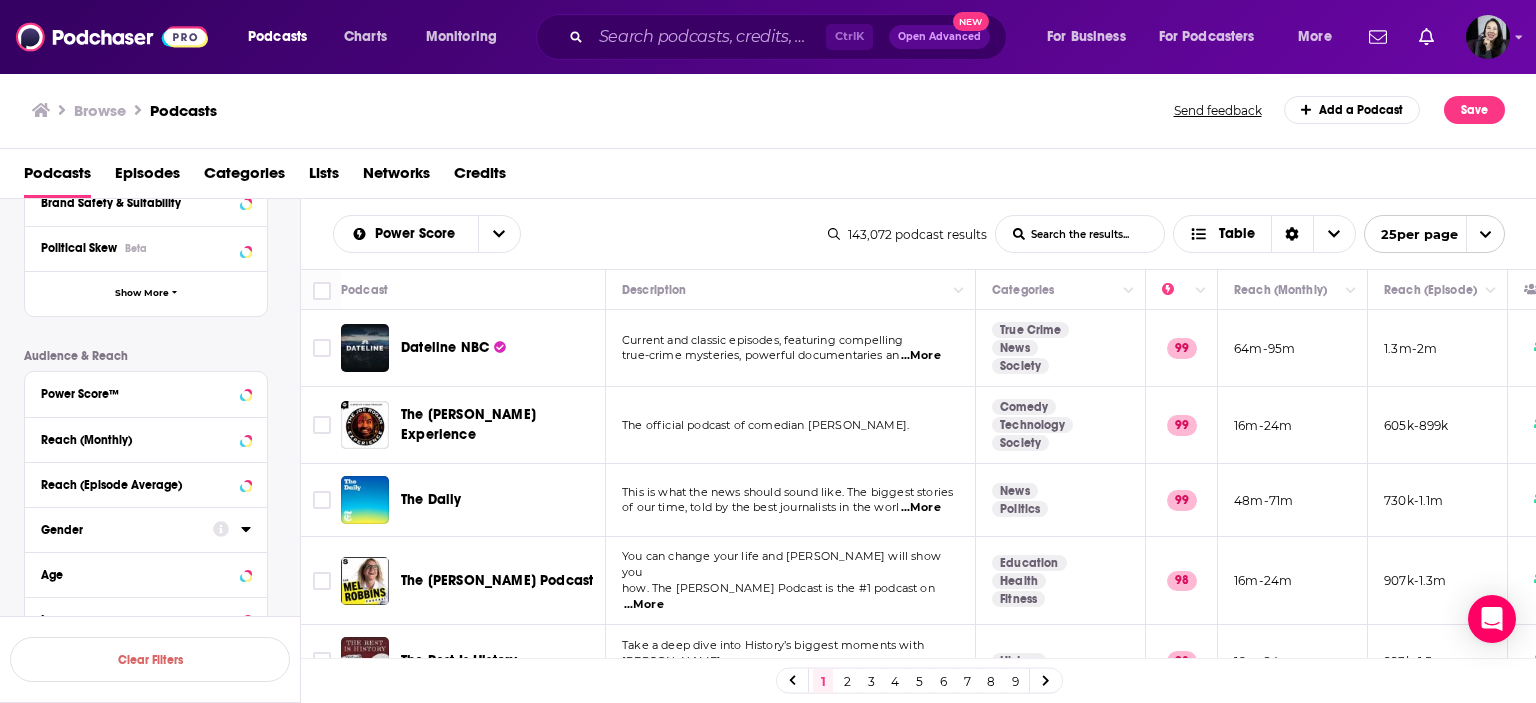 scroll, scrollTop: 377, scrollLeft: 0, axis: vertical 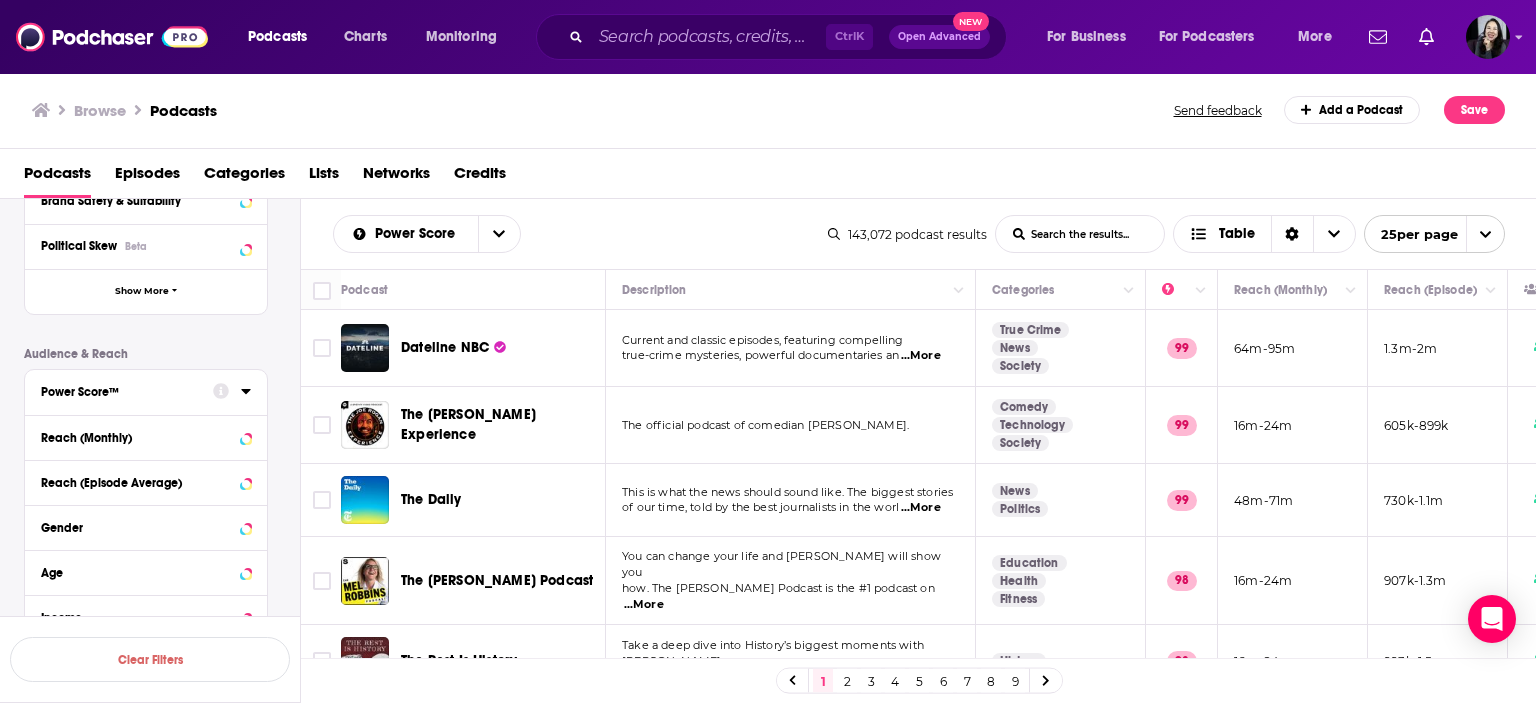 click 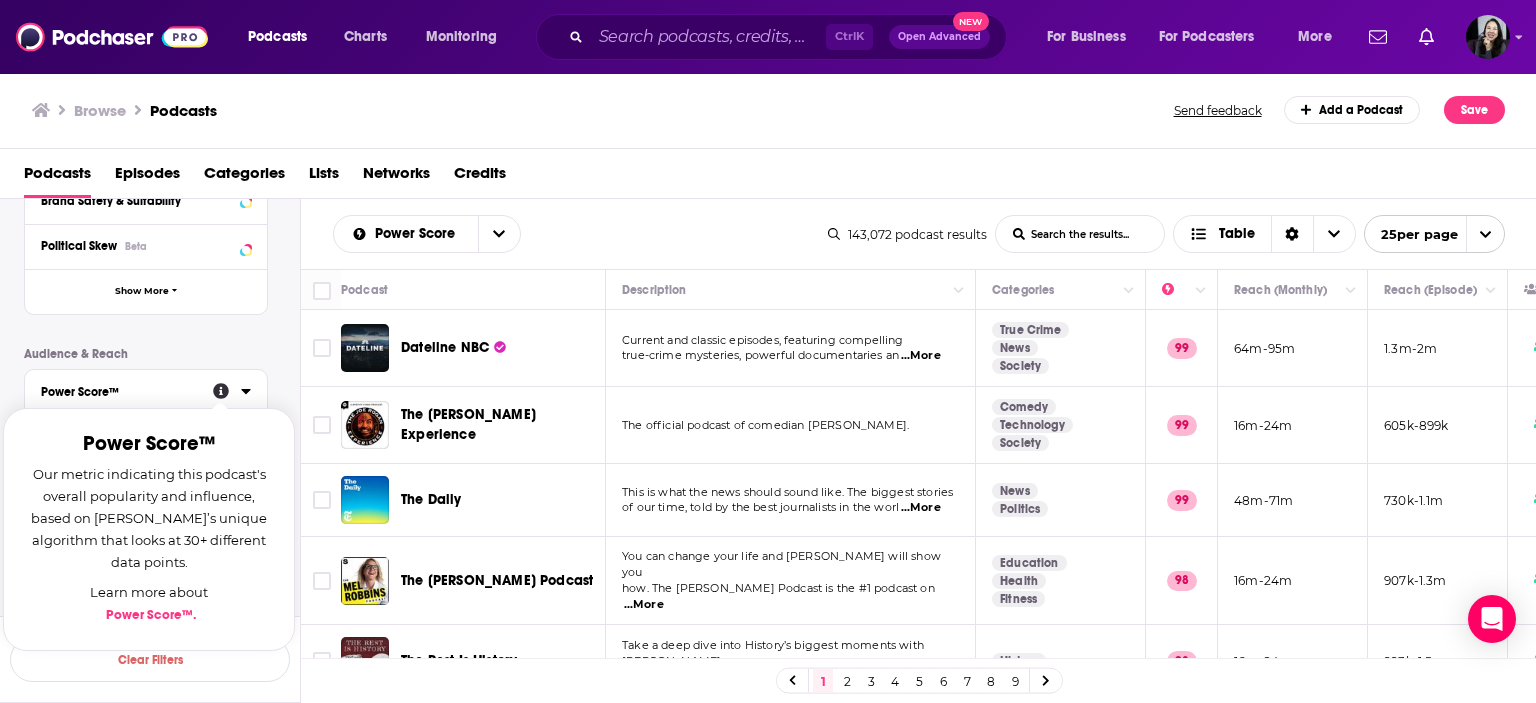 click on "Power Score™ ." at bounding box center (151, 615) 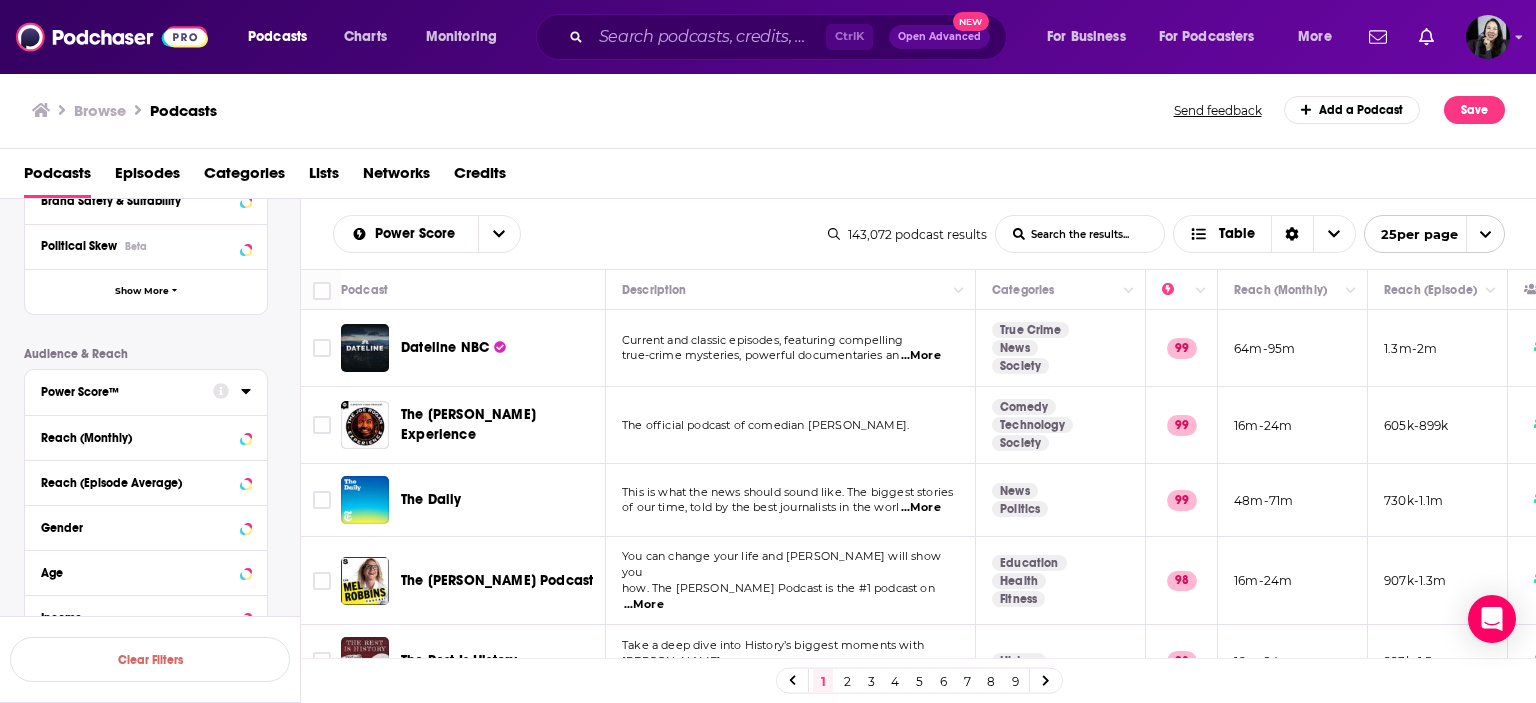click 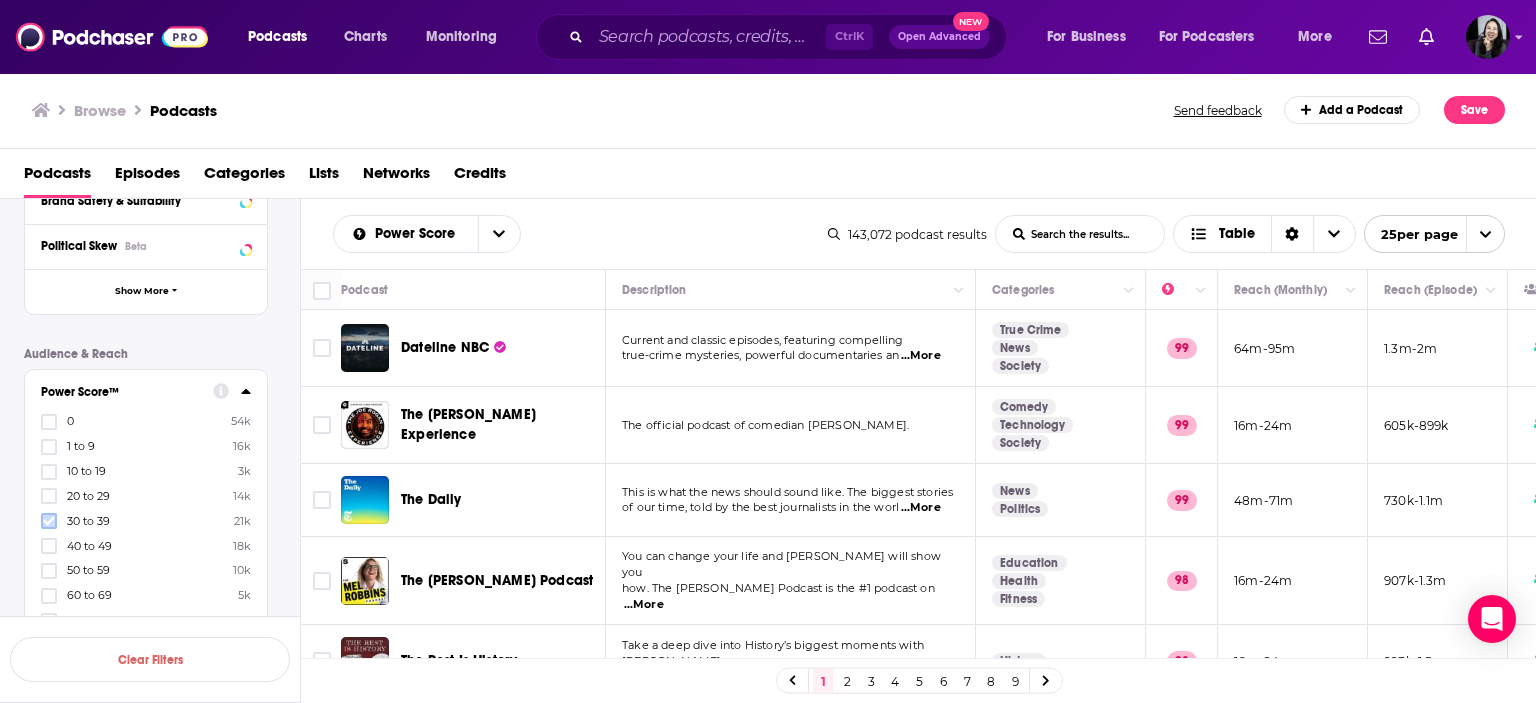 click at bounding box center [49, 521] 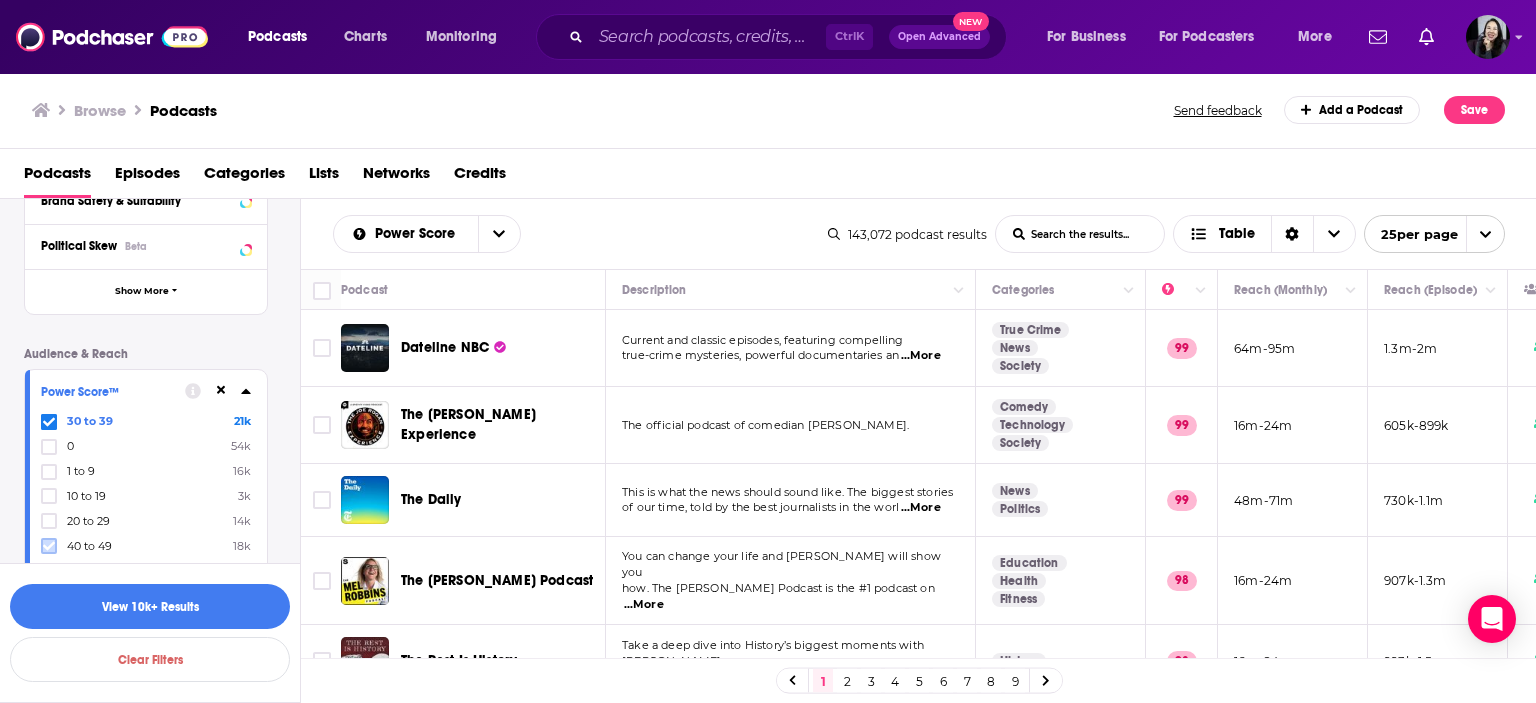 click 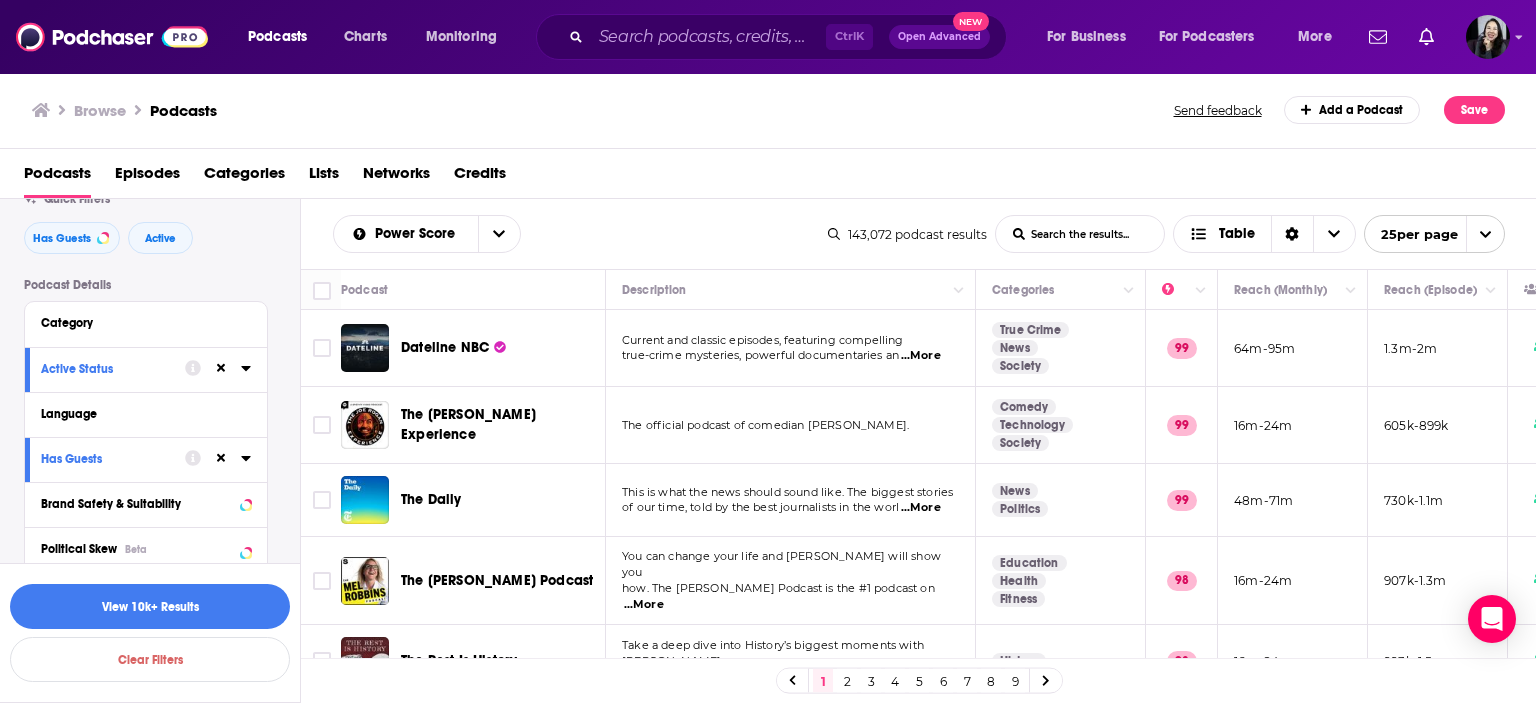 scroll, scrollTop: 76, scrollLeft: 0, axis: vertical 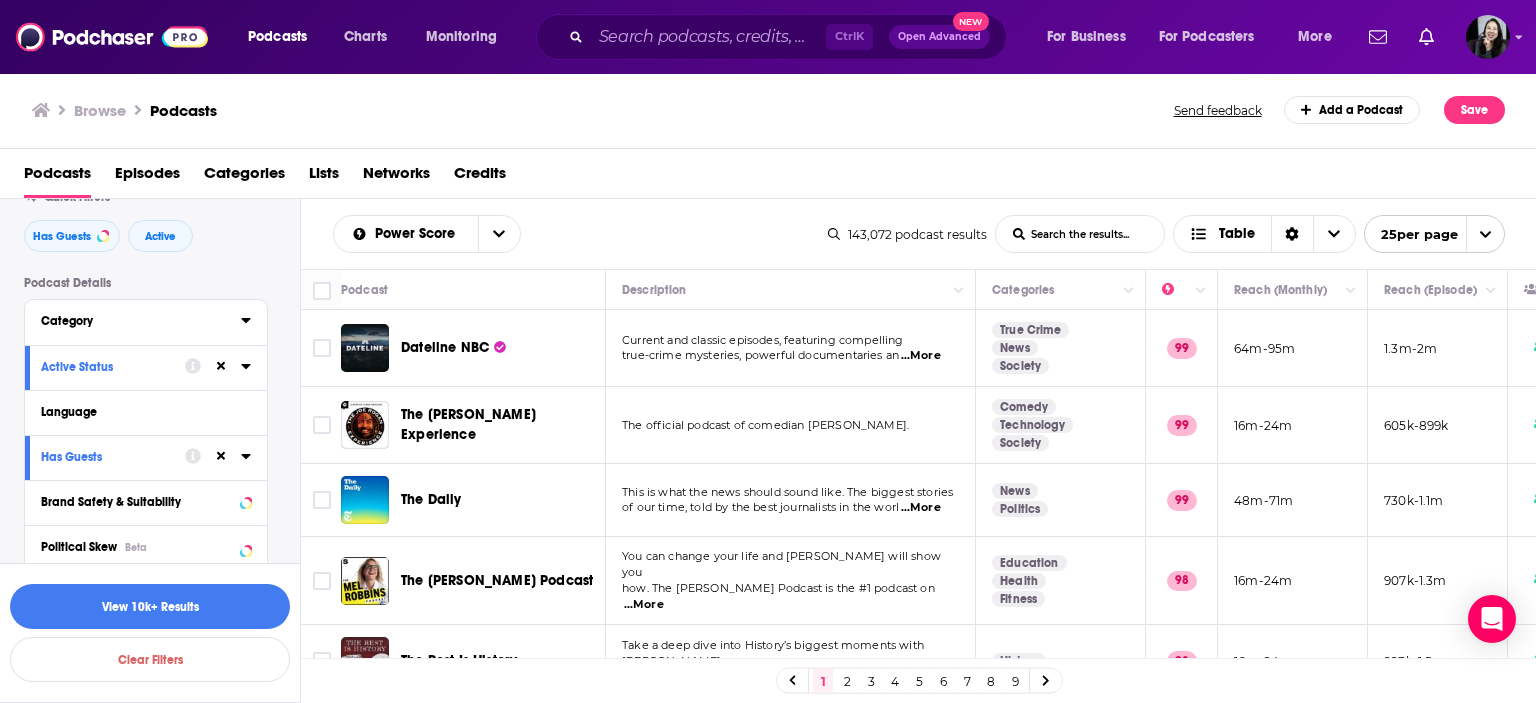 click 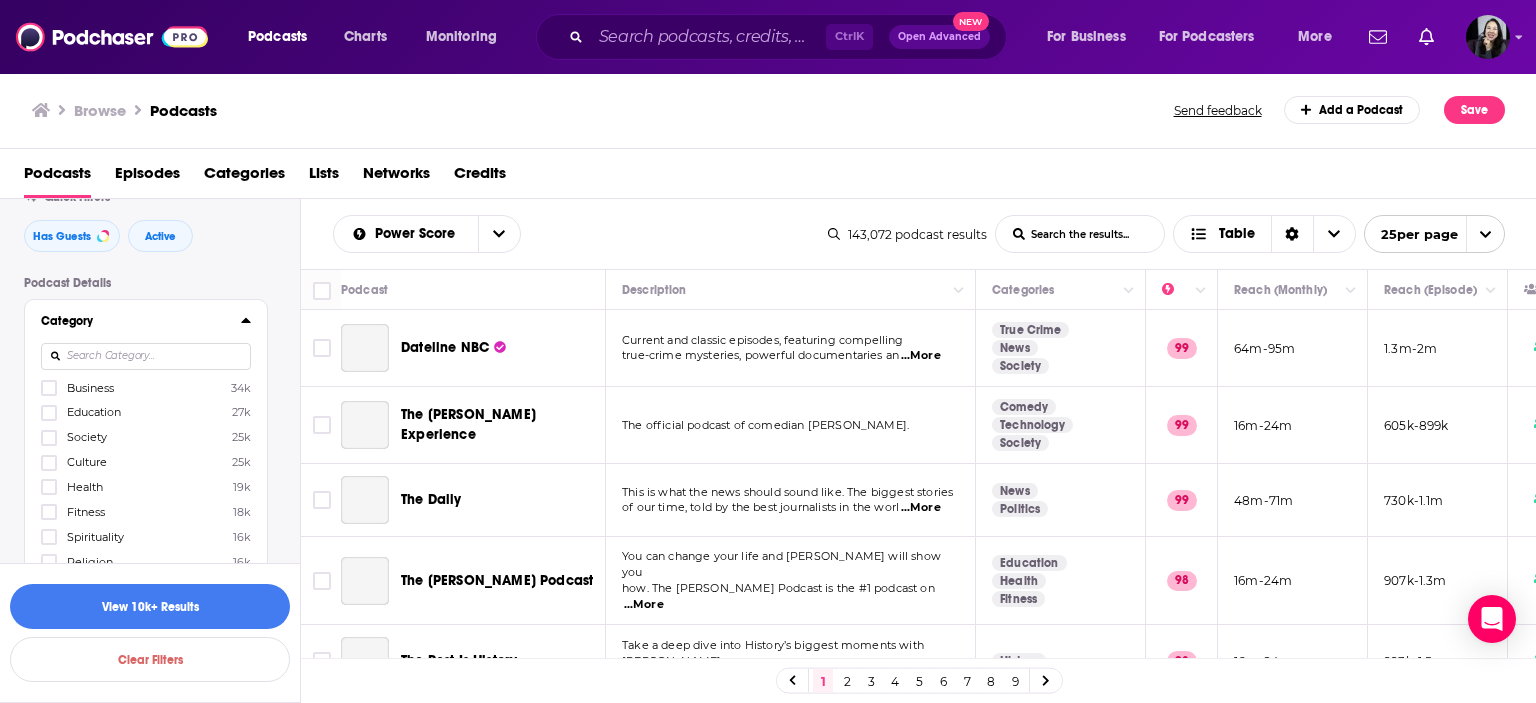 click at bounding box center [146, 356] 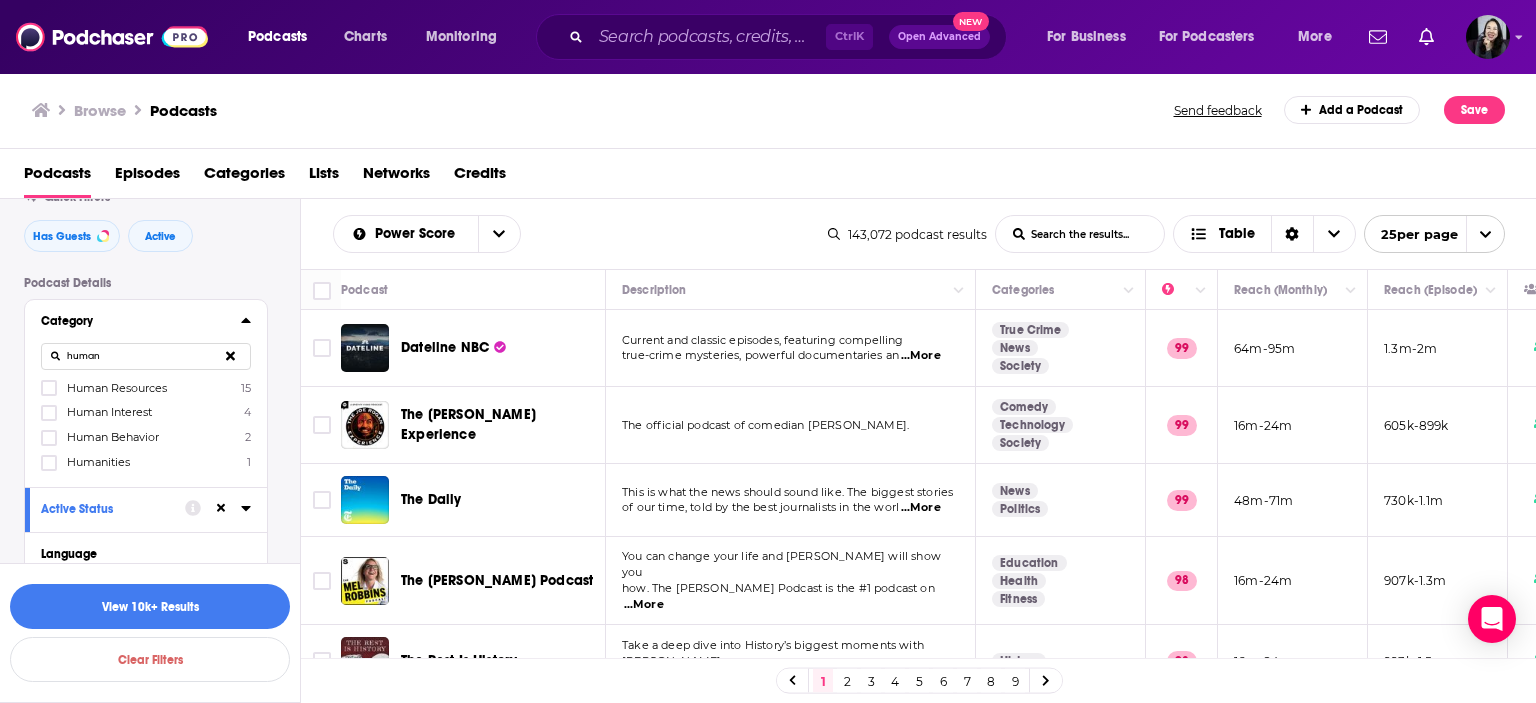 type on "human" 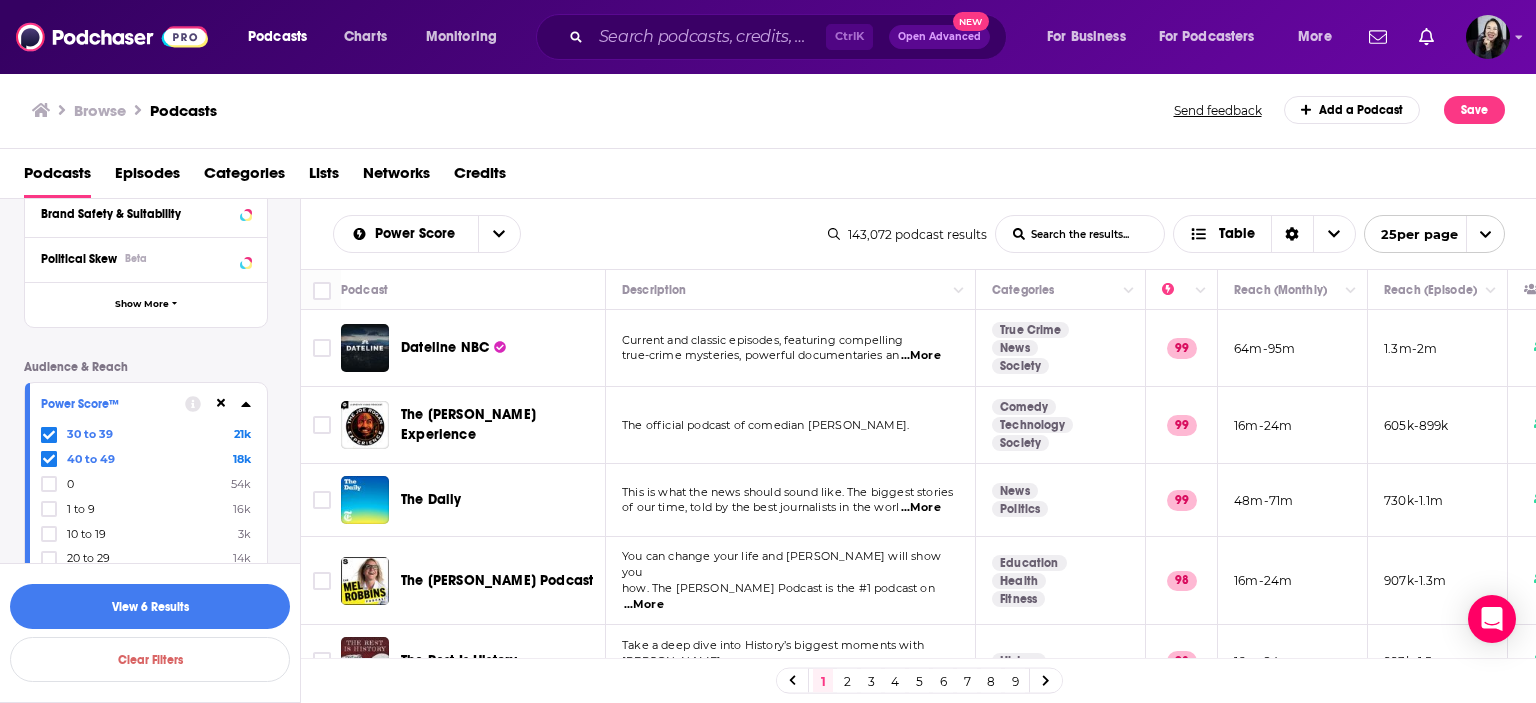 scroll, scrollTop: 506, scrollLeft: 0, axis: vertical 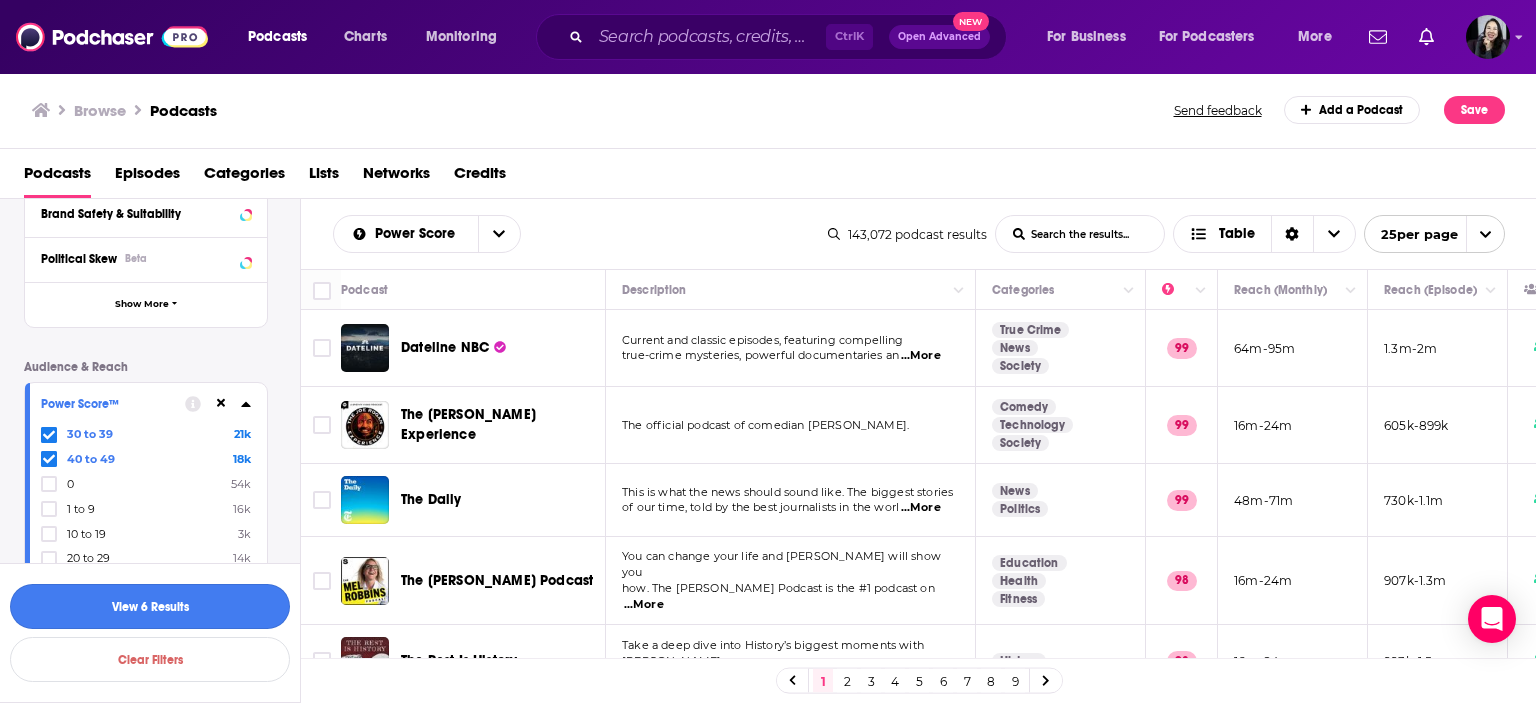 click on "View 6 Results" at bounding box center (150, 606) 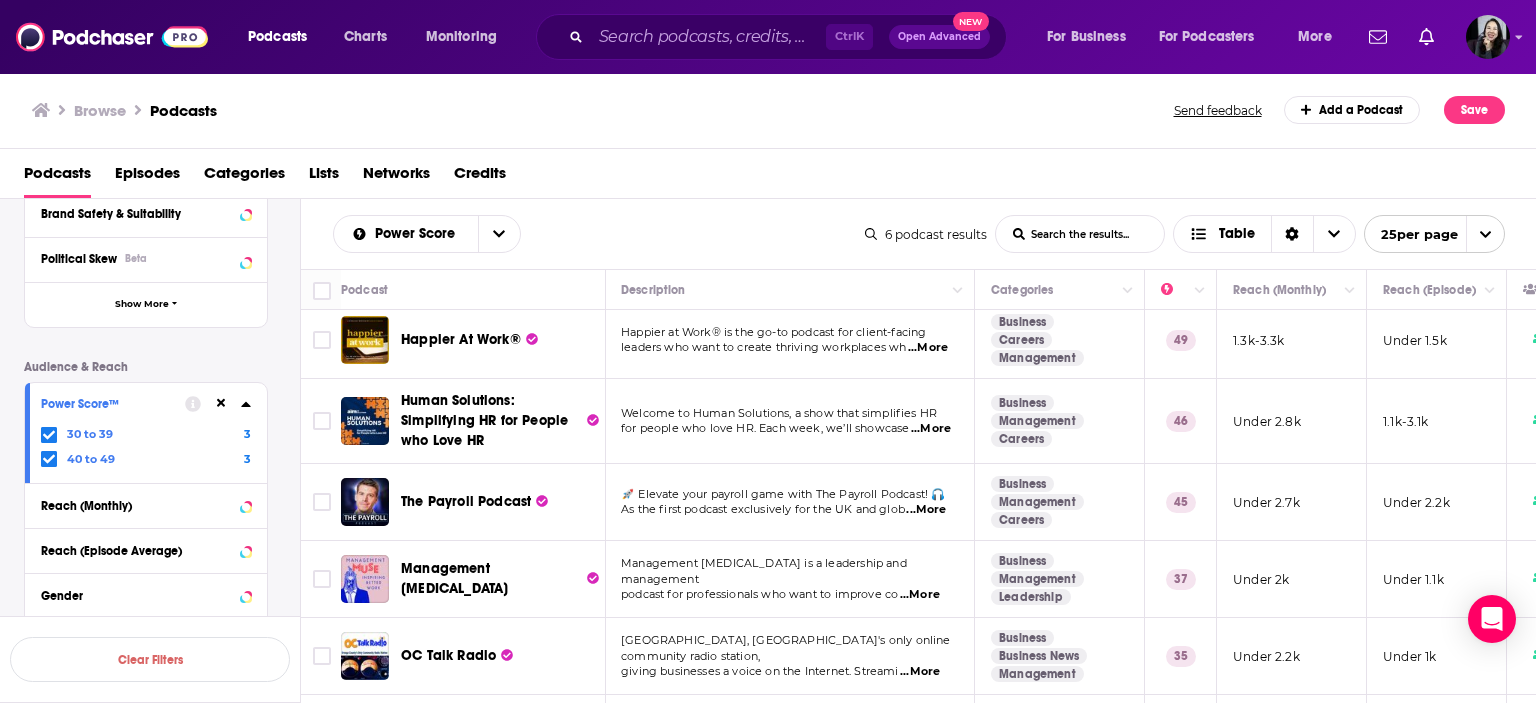 scroll, scrollTop: 9, scrollLeft: 1, axis: both 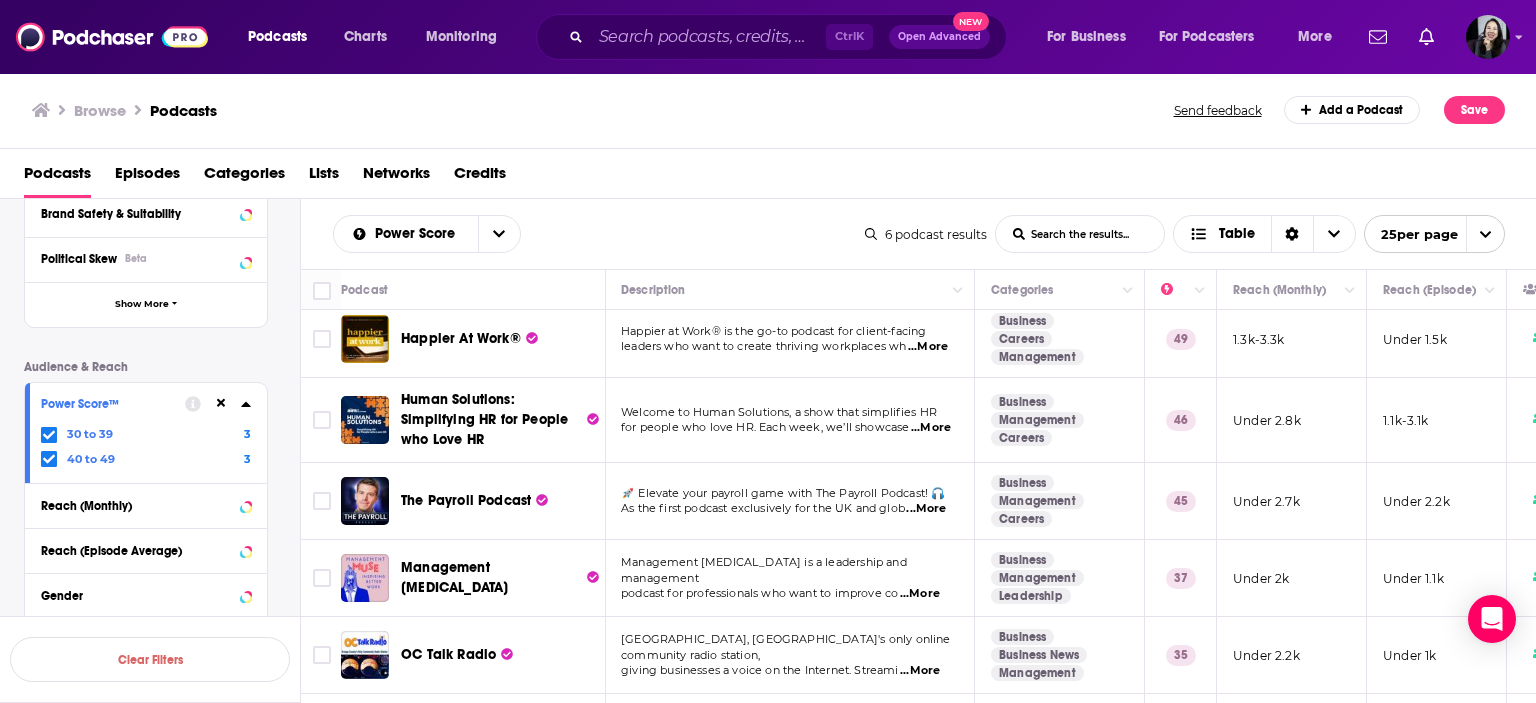 click on "...More" at bounding box center (928, 347) 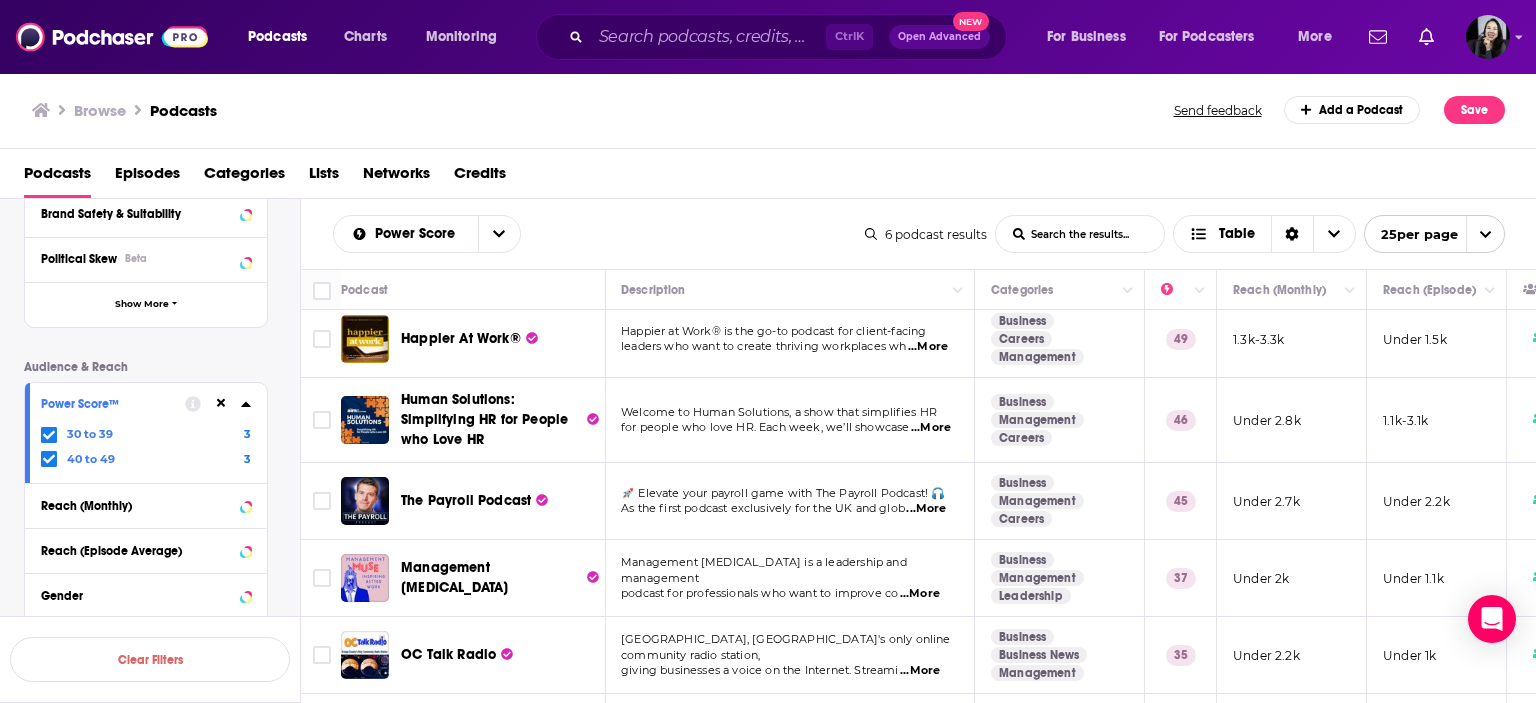 drag, startPoint x: 1184, startPoint y: 370, endPoint x: 887, endPoint y: 402, distance: 298.71893 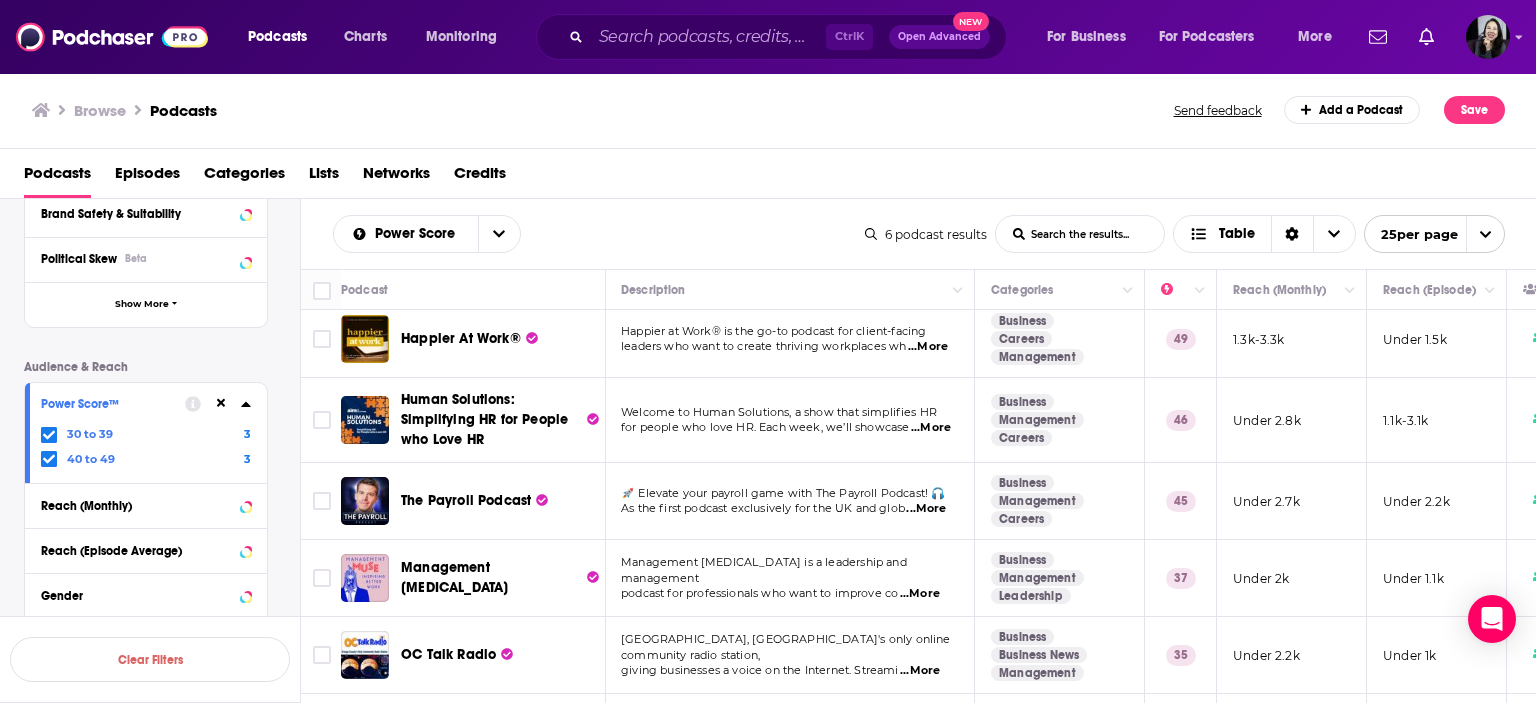 click on "Happier at Work® is the go-to podcast for client-facing leaders who want to create thriving workplaces wh  ...More" at bounding box center [790, 339] 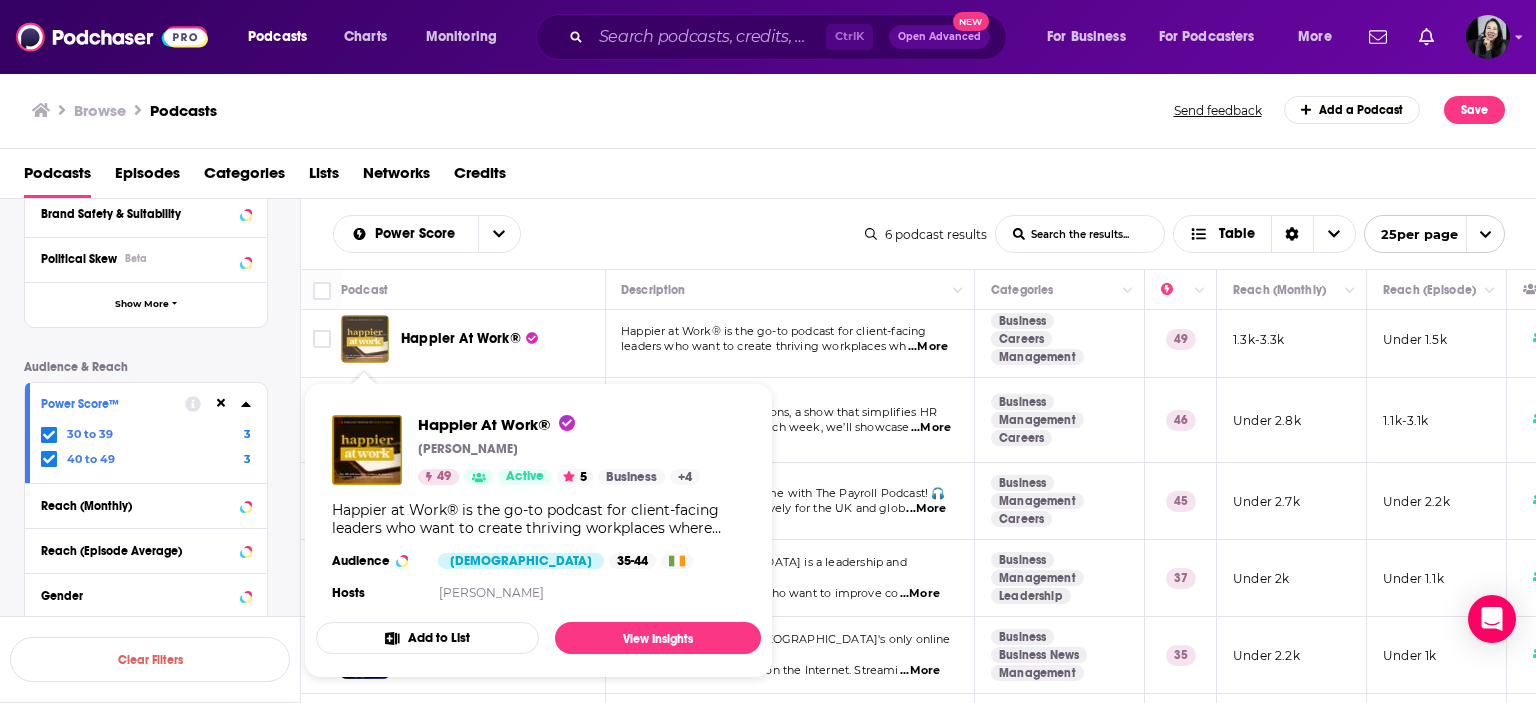 click at bounding box center [365, 339] 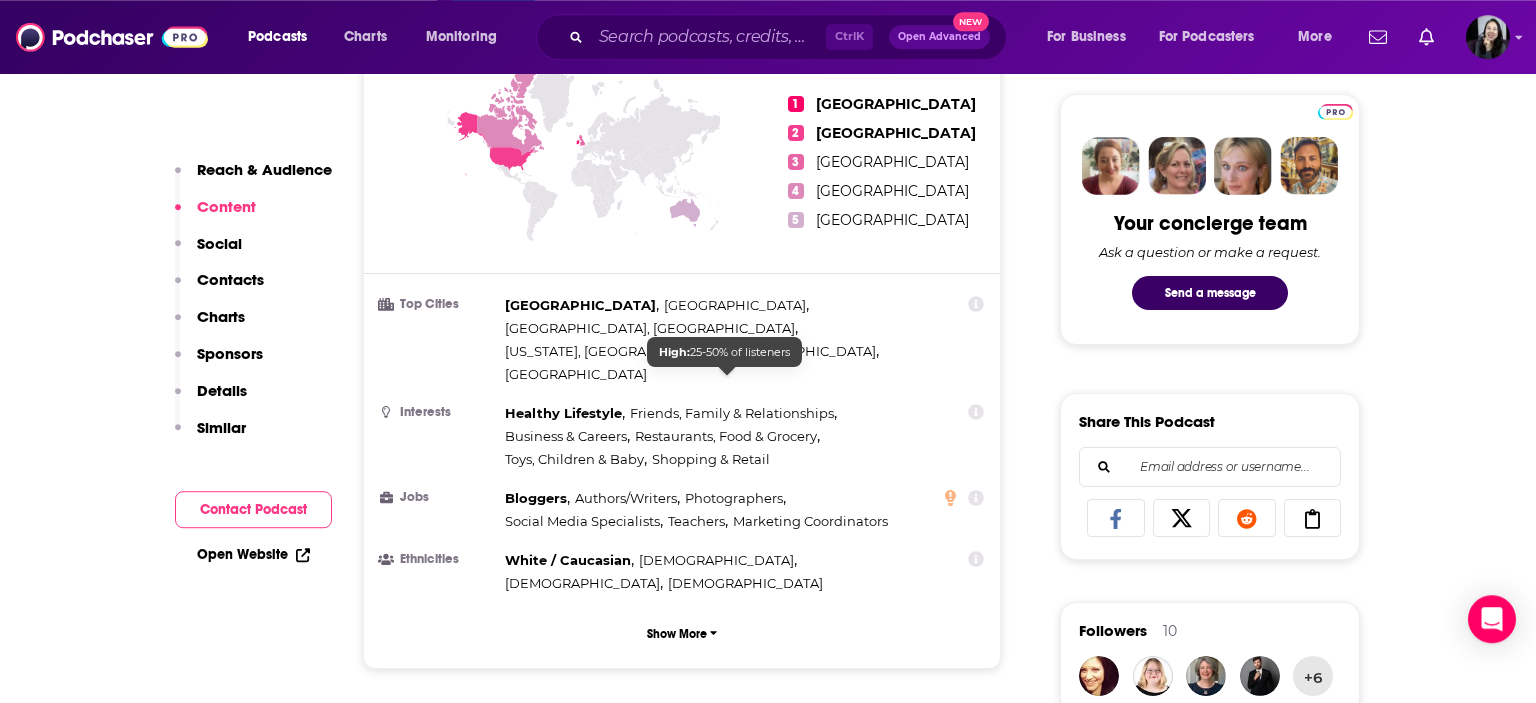 scroll, scrollTop: 0, scrollLeft: 0, axis: both 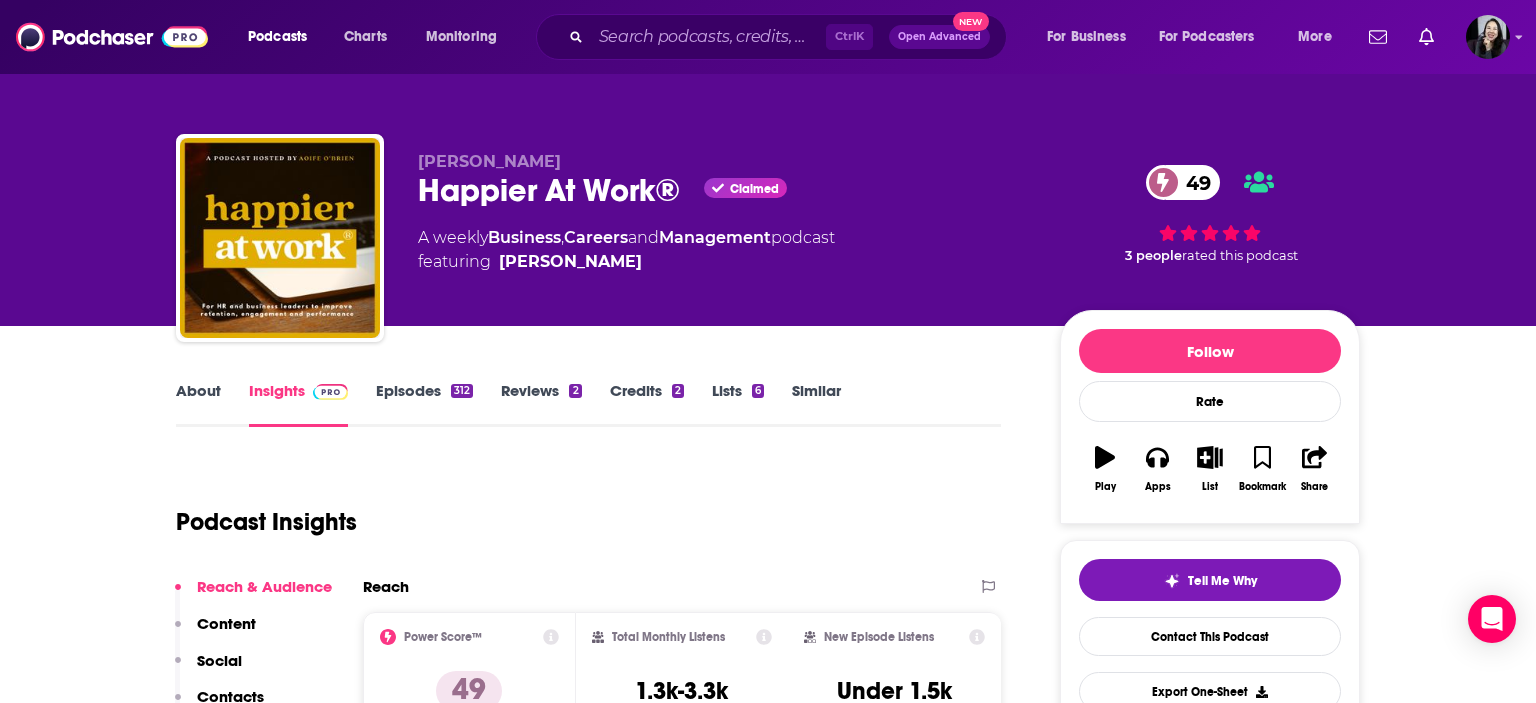 click on "Insights" at bounding box center (298, 404) 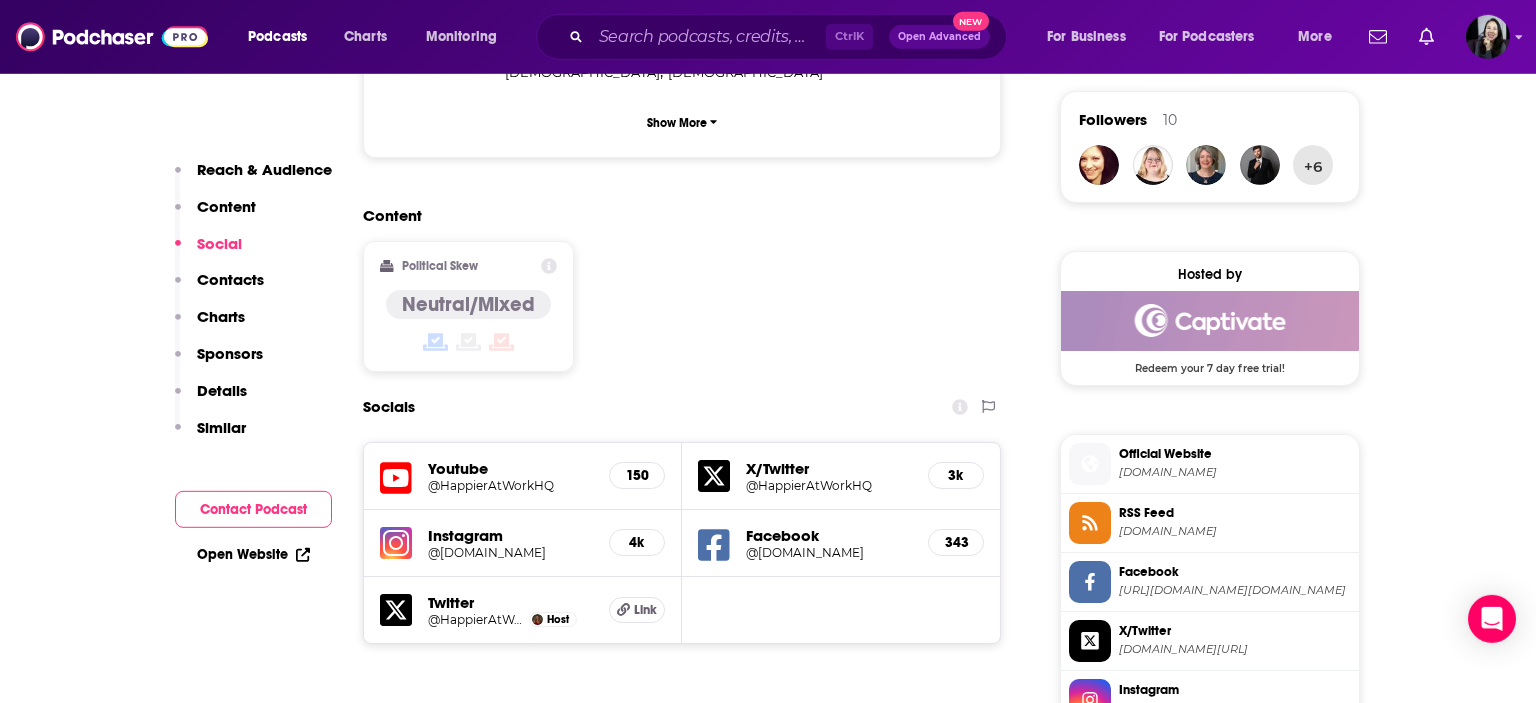 scroll, scrollTop: 1870, scrollLeft: 0, axis: vertical 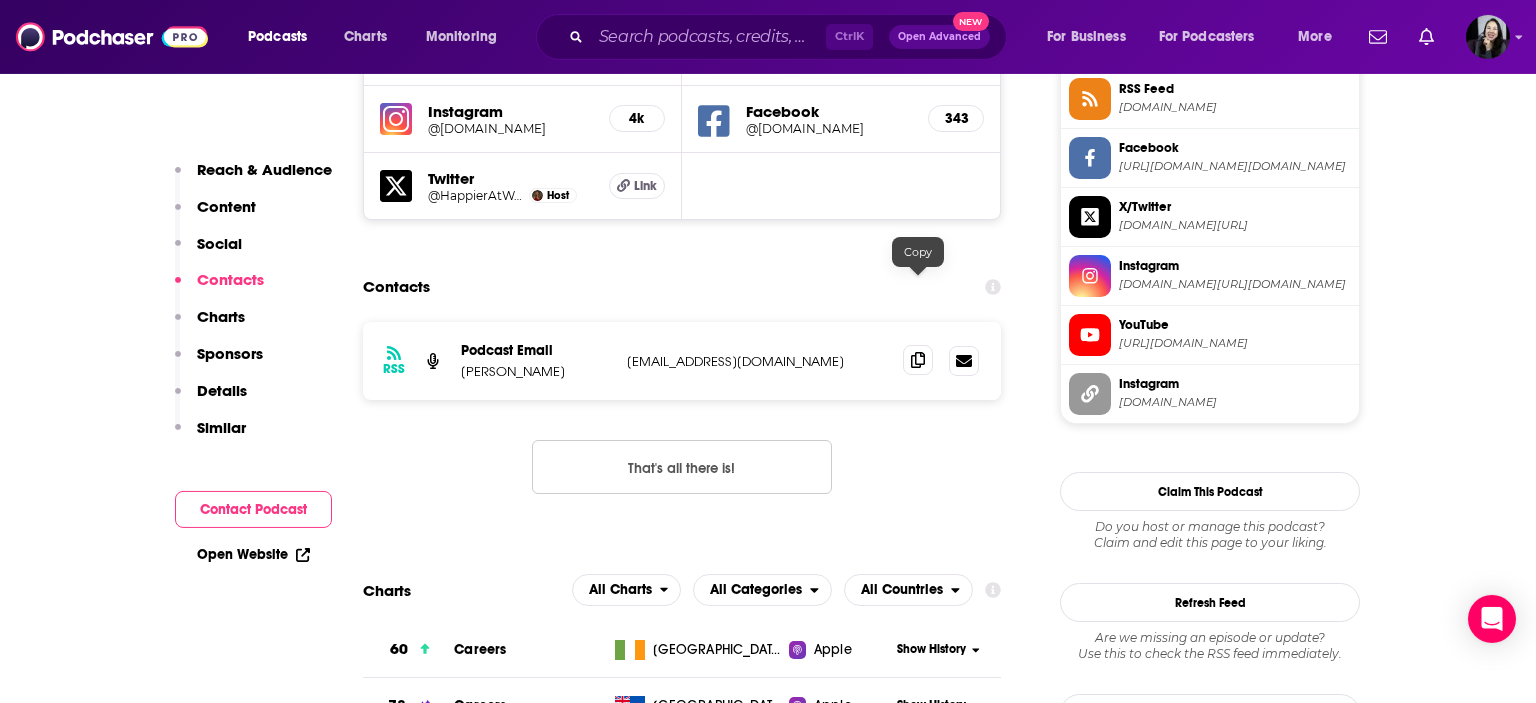 click at bounding box center (918, 360) 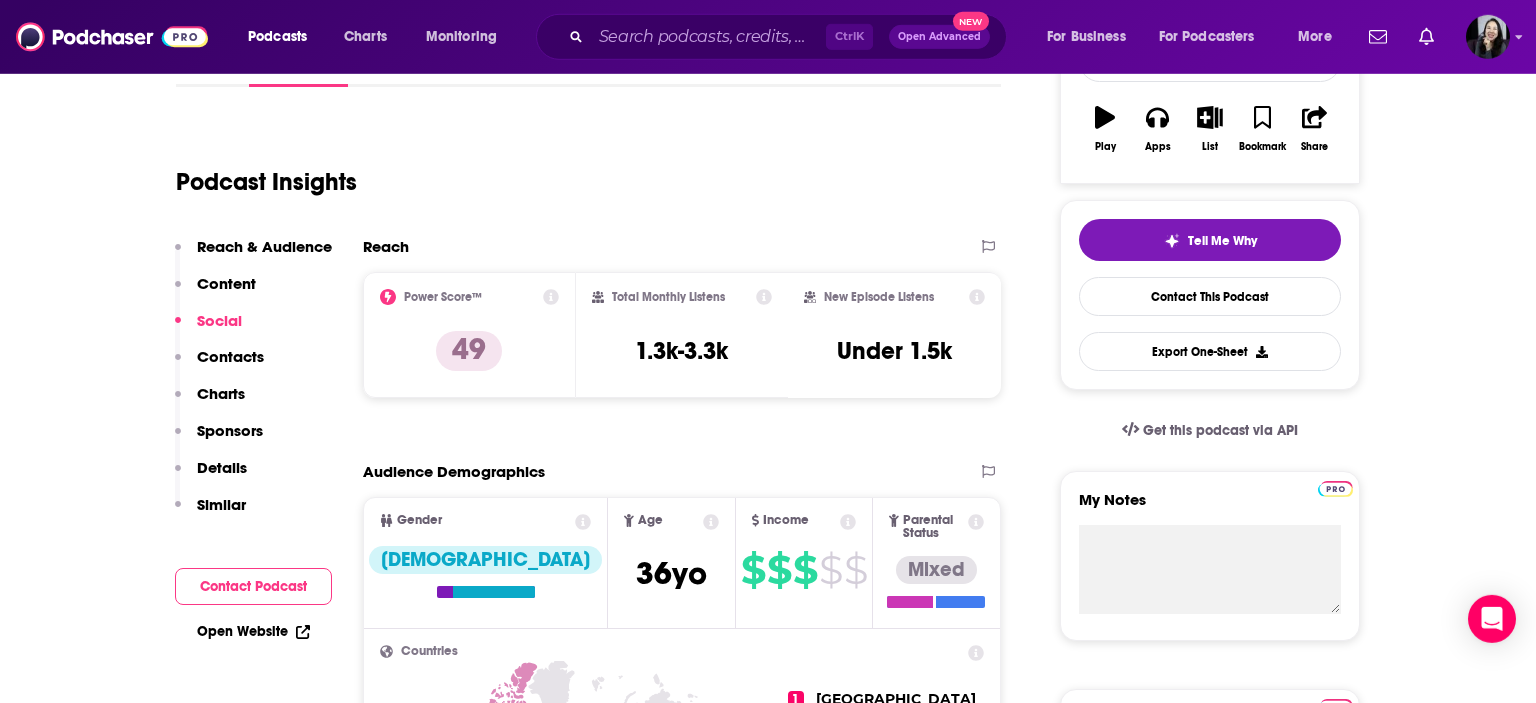 scroll, scrollTop: 0, scrollLeft: 0, axis: both 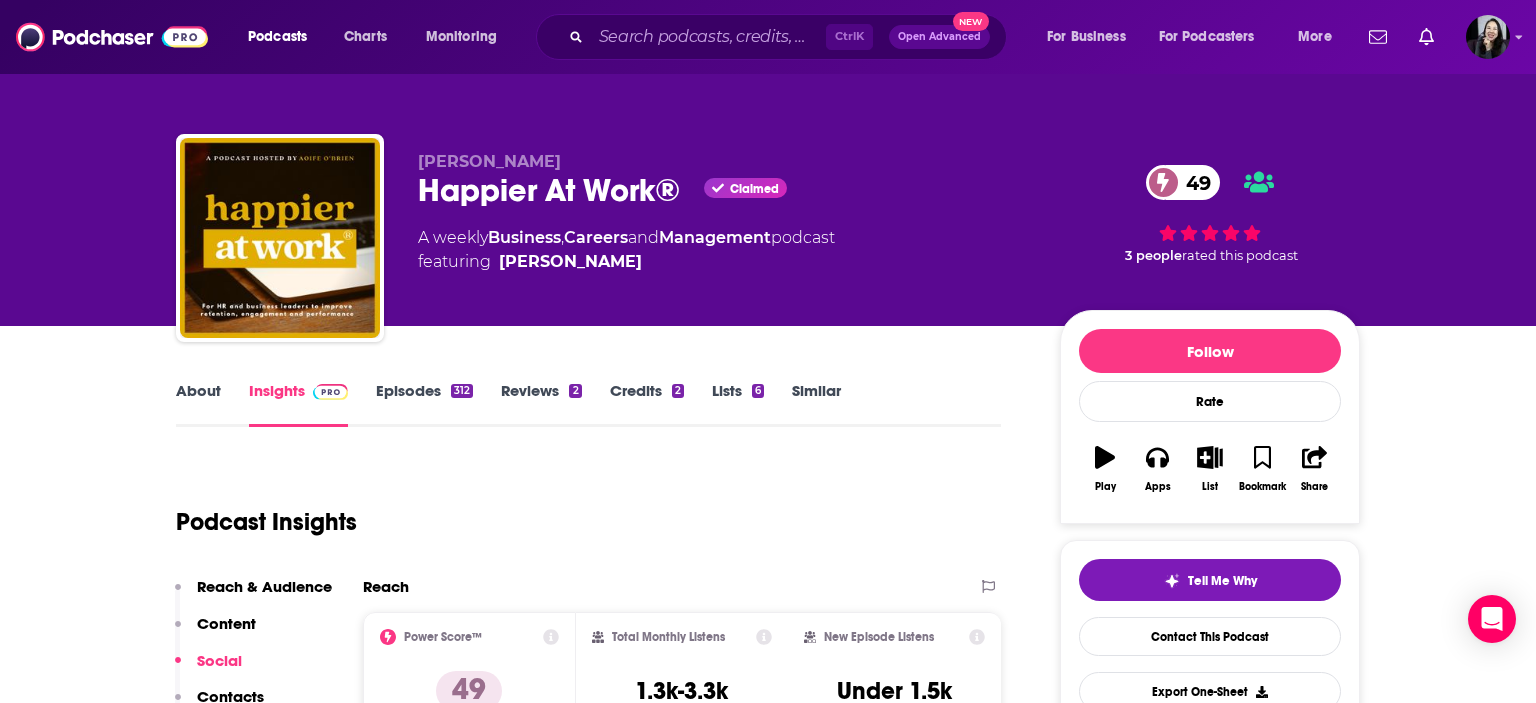click on "Episodes 312" at bounding box center [424, 404] 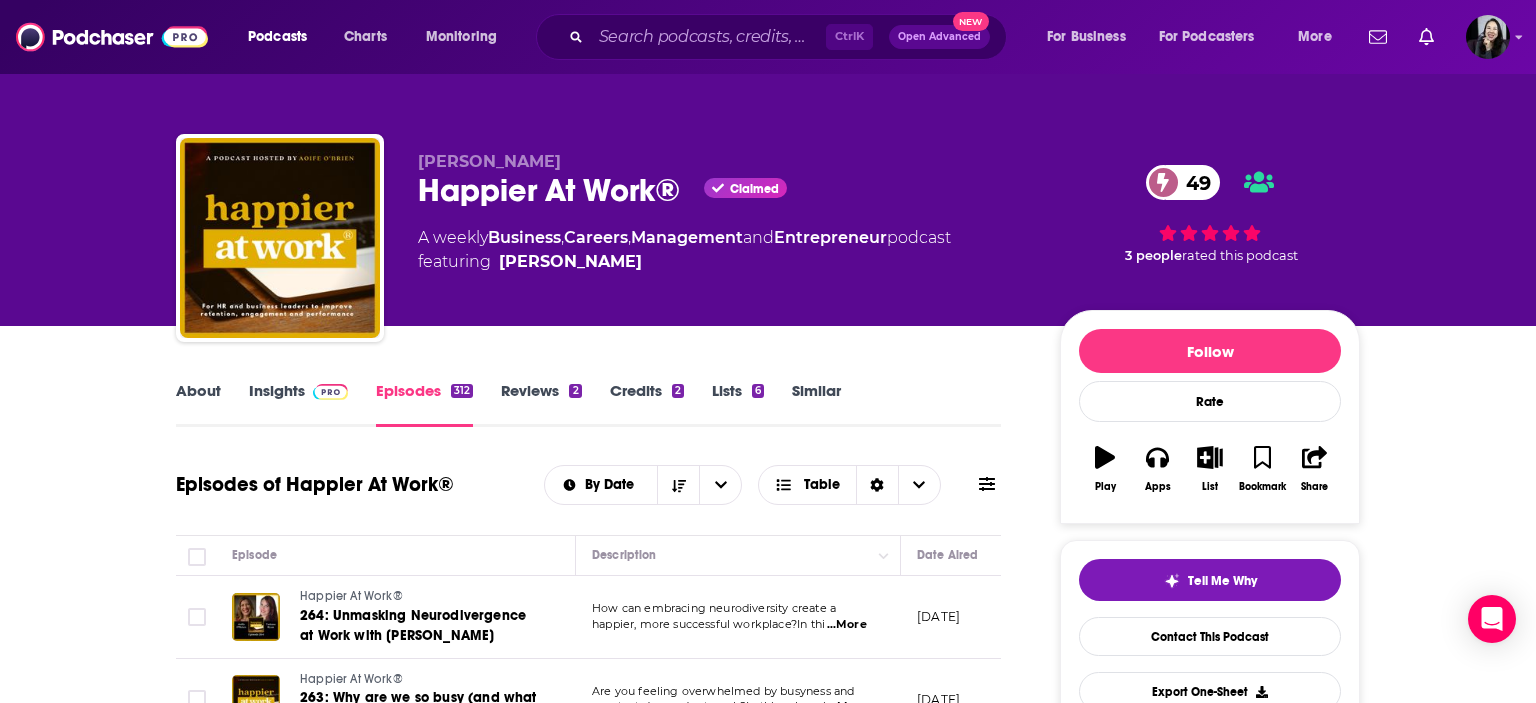 scroll, scrollTop: 175, scrollLeft: 0, axis: vertical 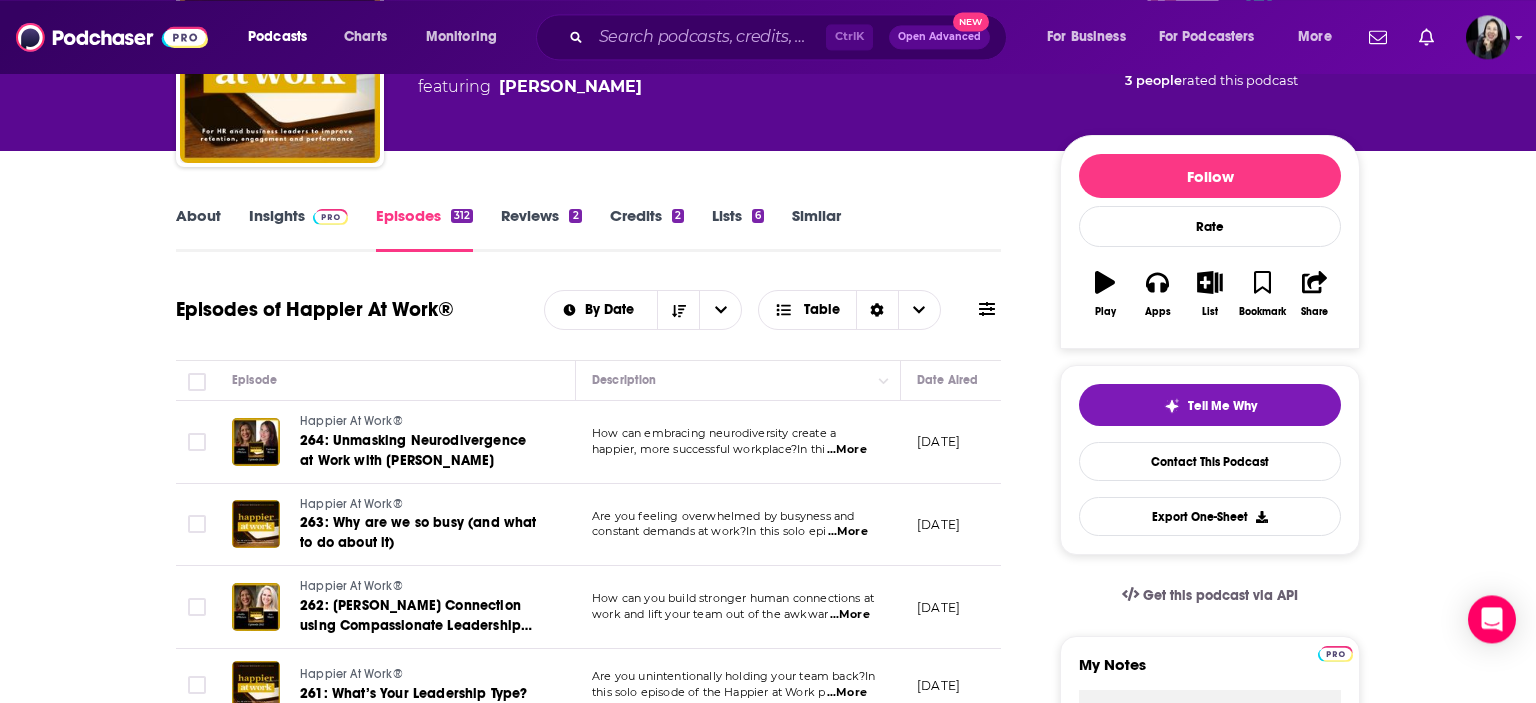 click on "...More" at bounding box center (847, 450) 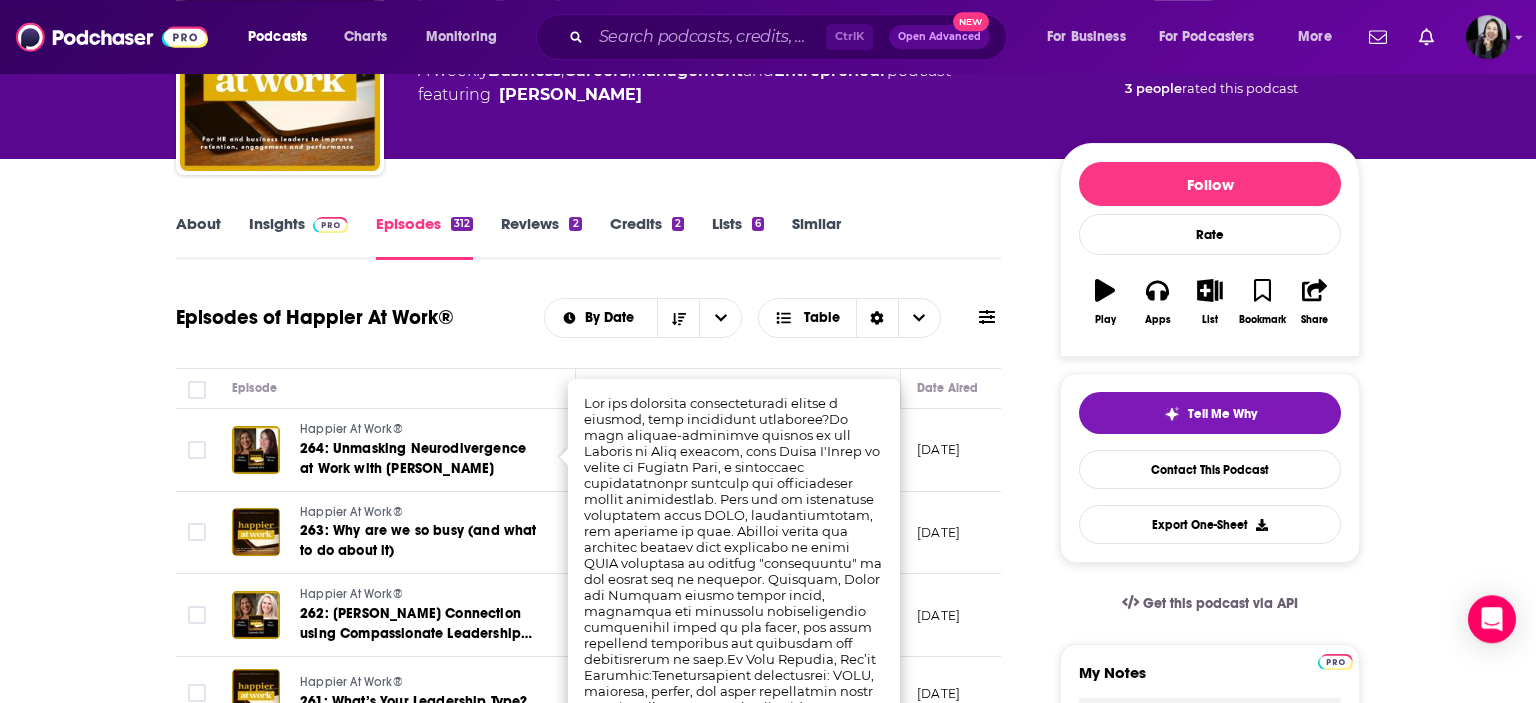 scroll, scrollTop: 208, scrollLeft: 0, axis: vertical 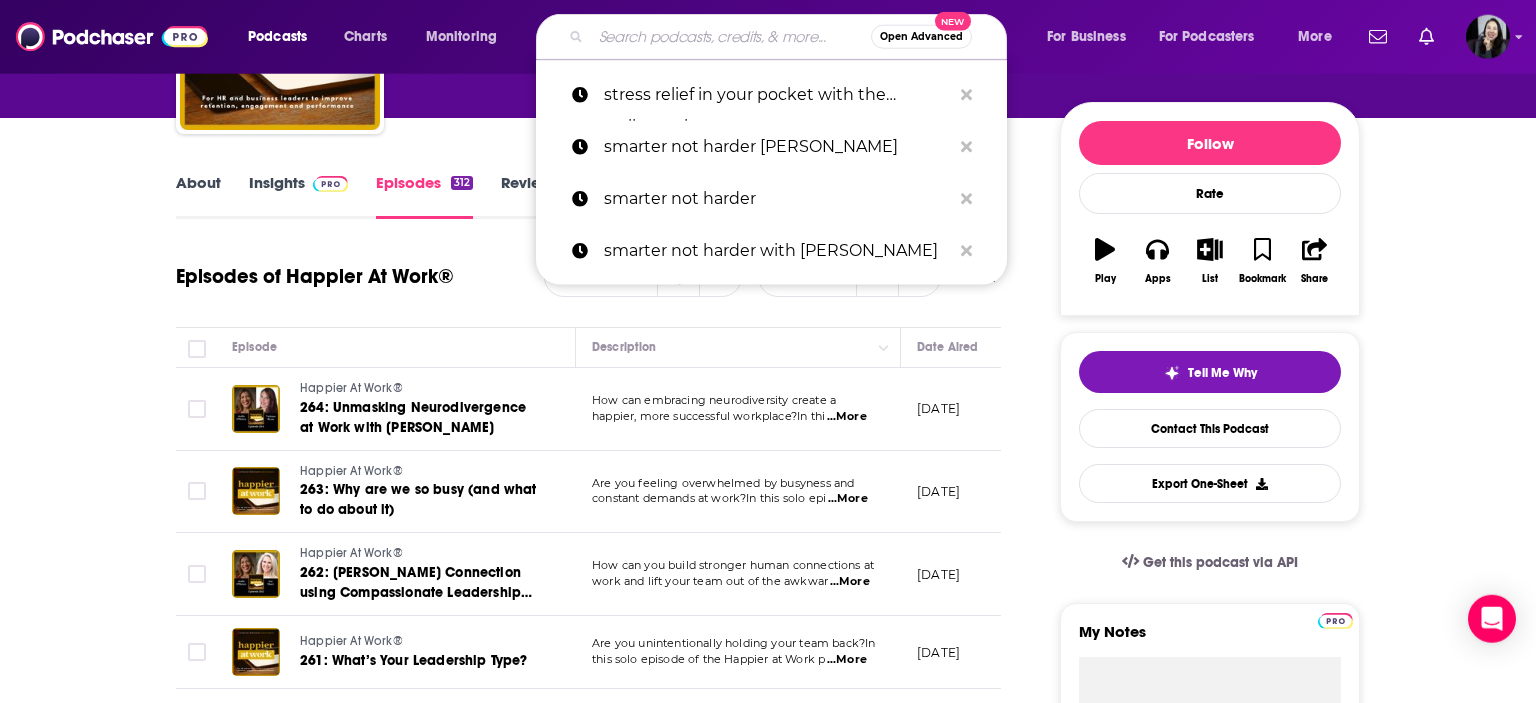 click at bounding box center [731, 37] 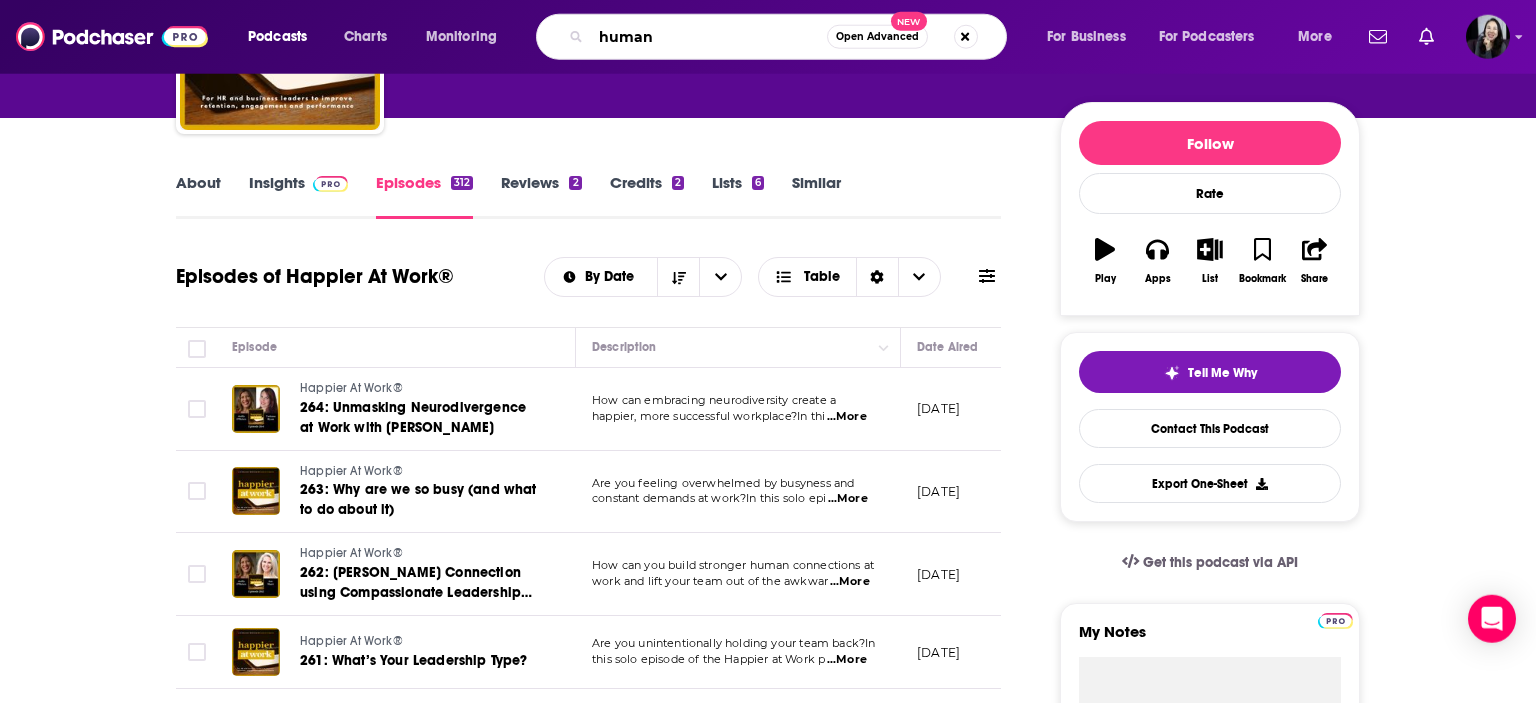 type on "human" 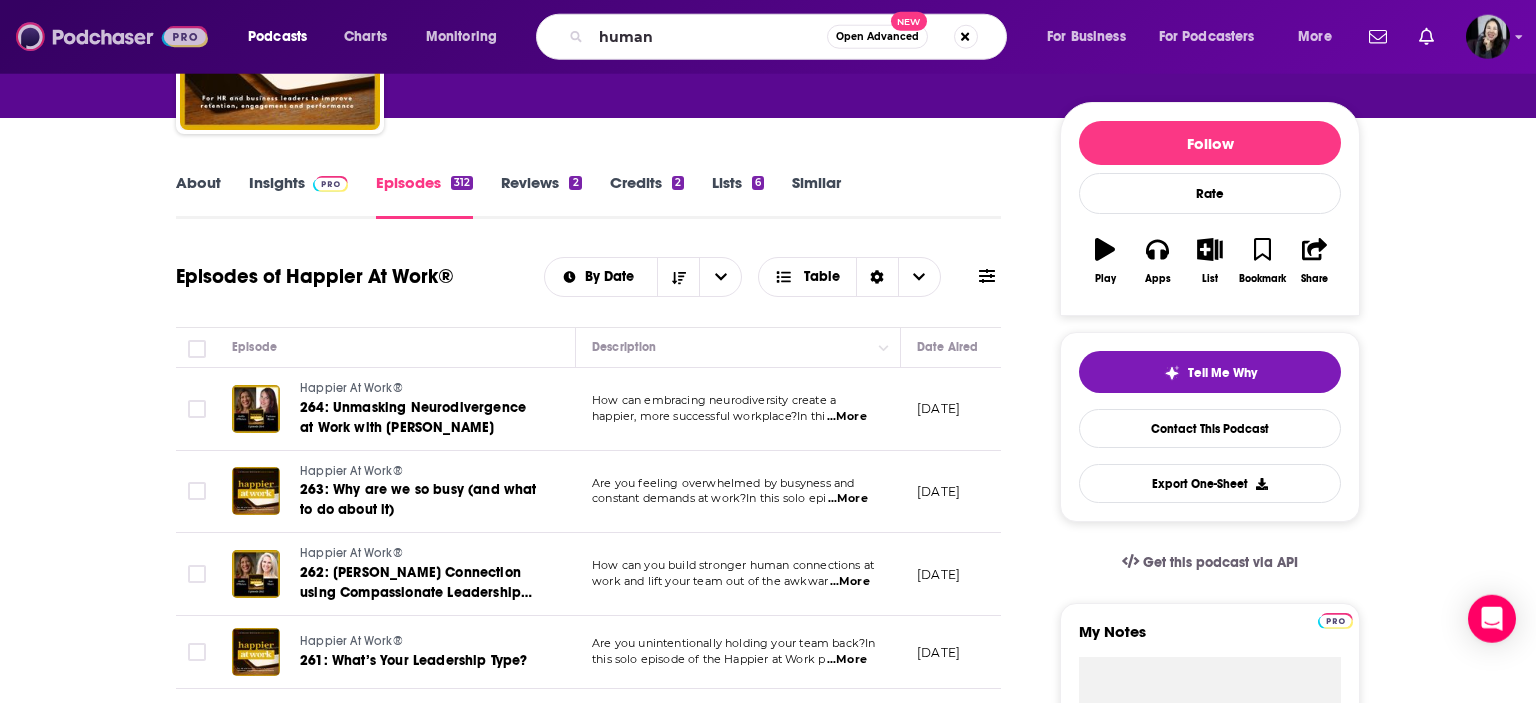 click at bounding box center (112, 37) 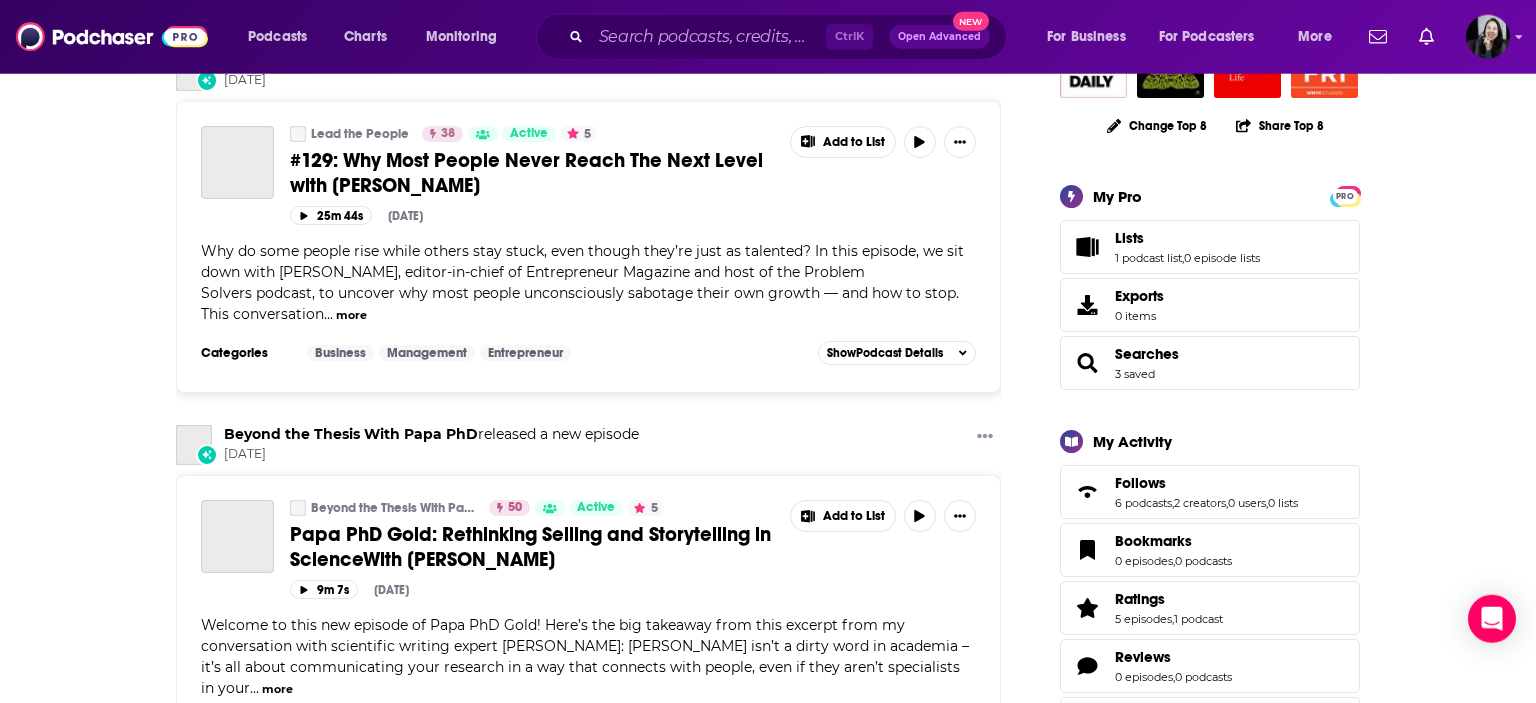 scroll, scrollTop: 0, scrollLeft: 0, axis: both 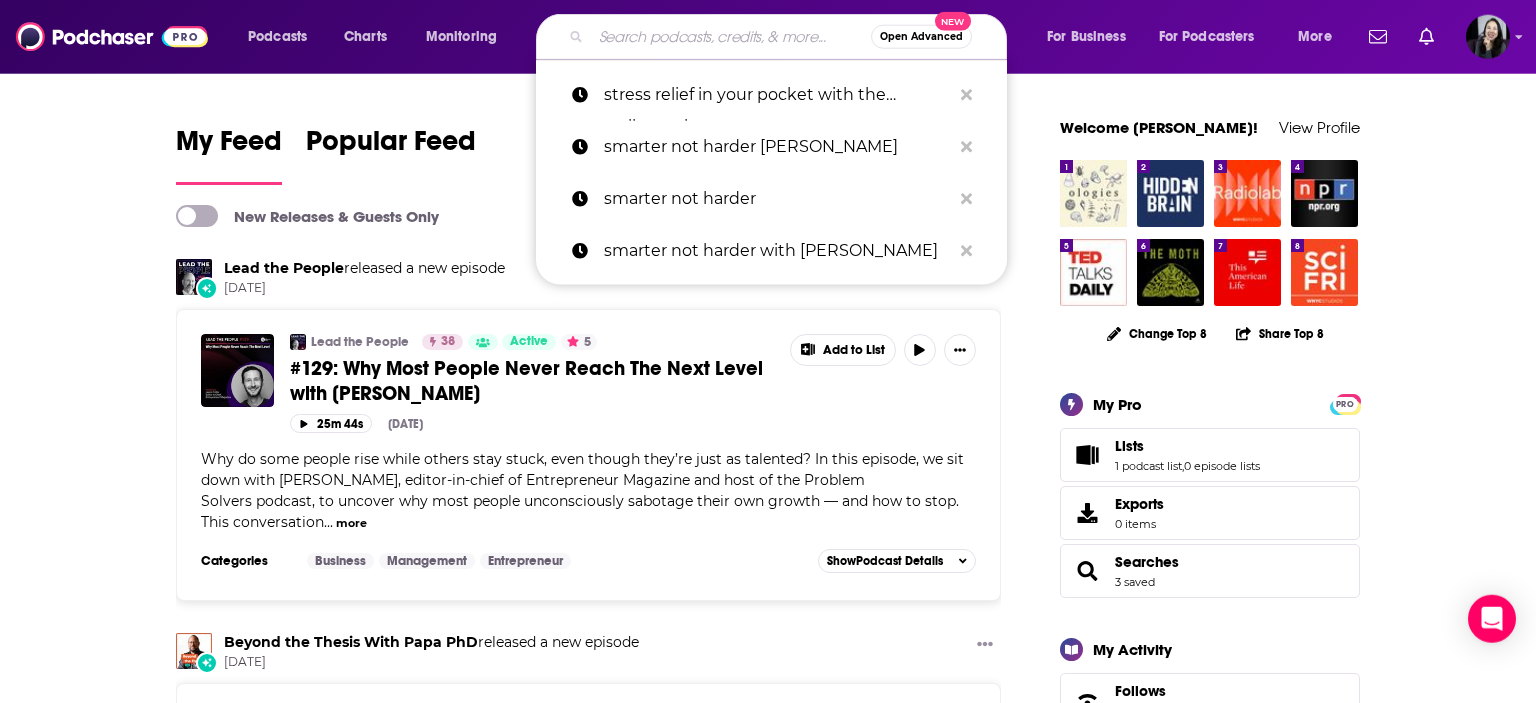 click at bounding box center (731, 37) 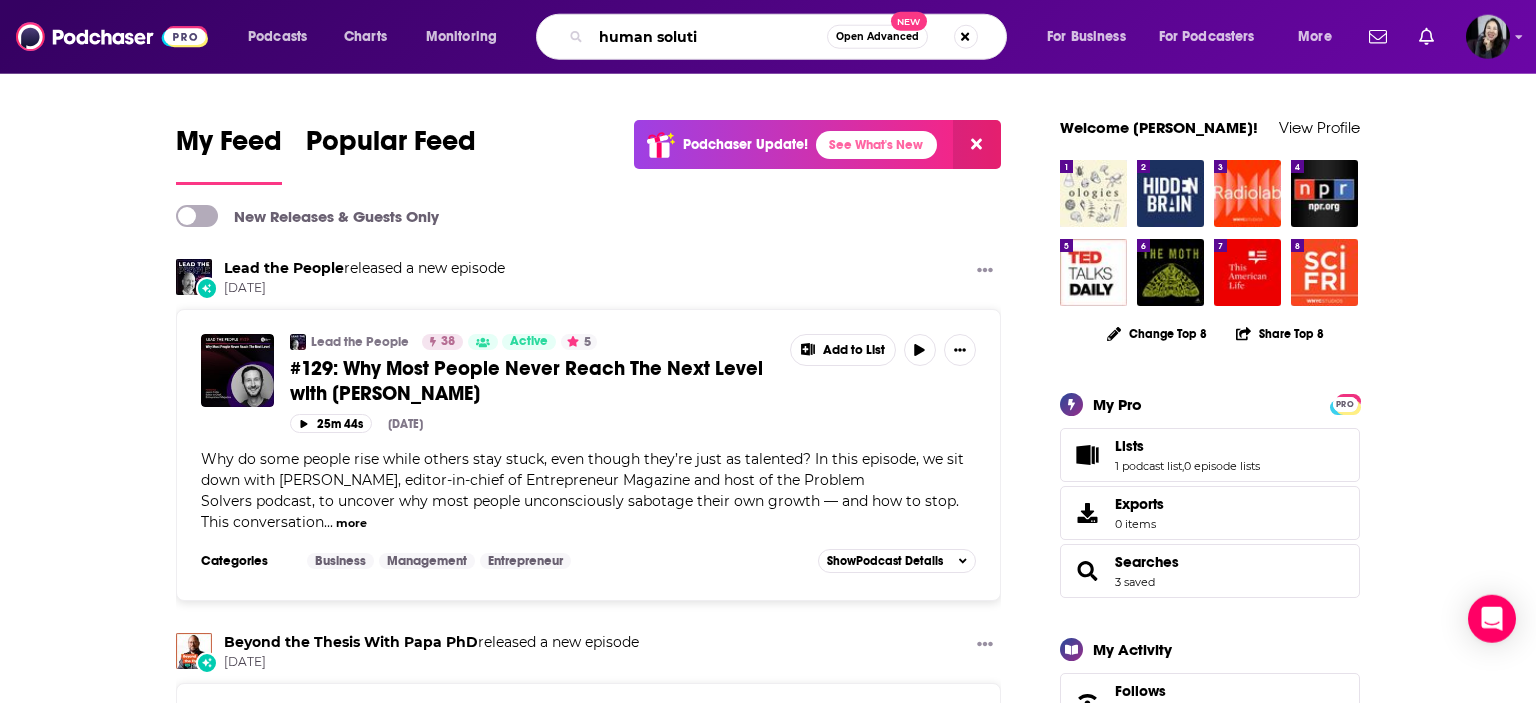 click on "human soluti" at bounding box center (709, 37) 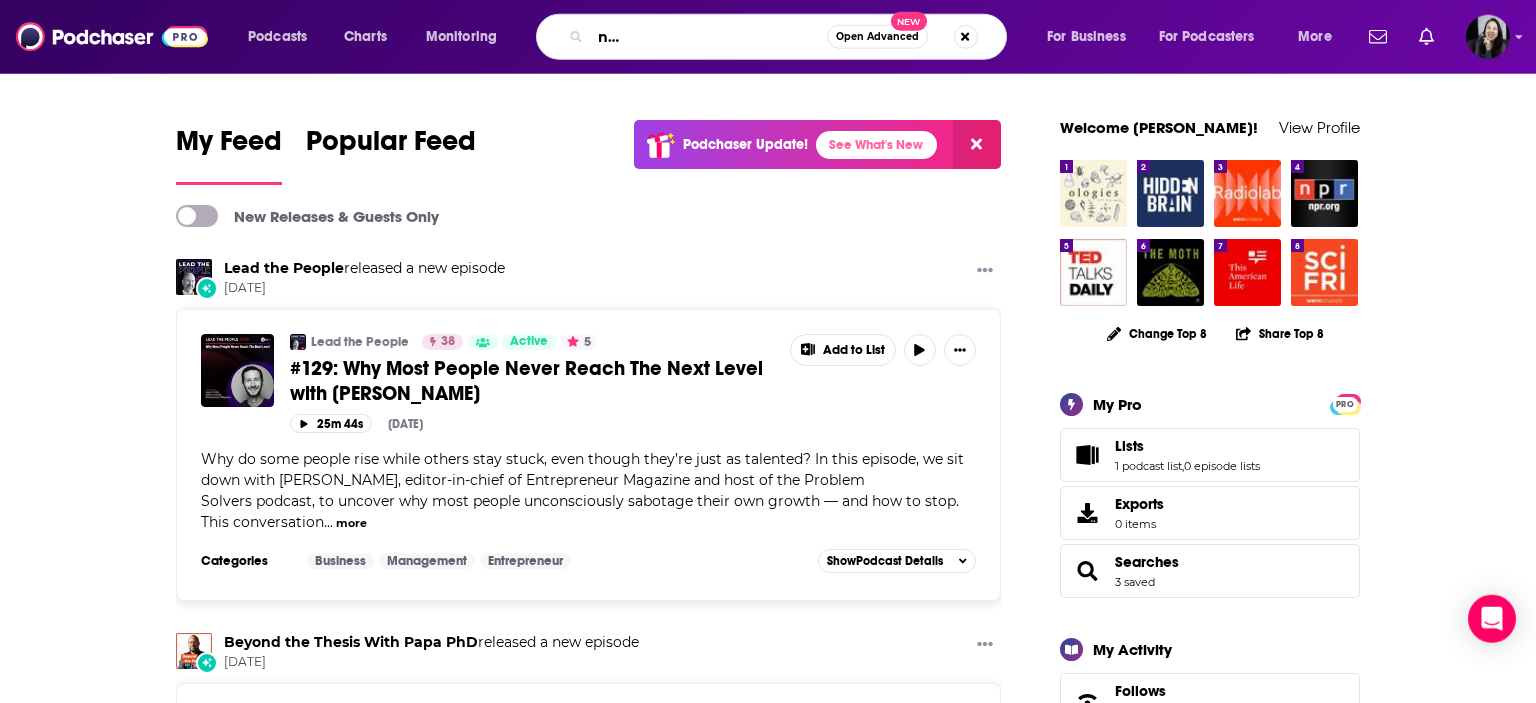 type on "human solutions: simplifying HR for people who love HR" 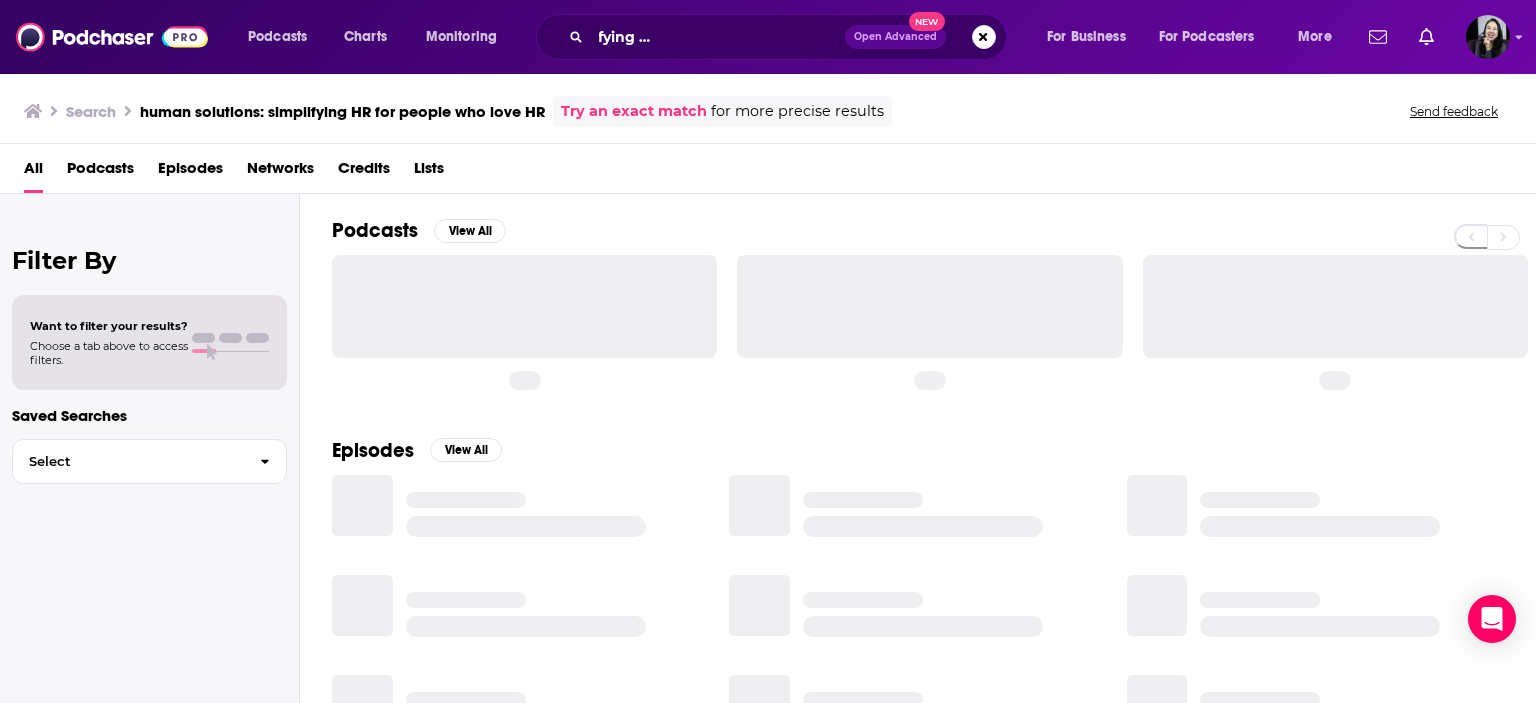 scroll, scrollTop: 0, scrollLeft: 176, axis: horizontal 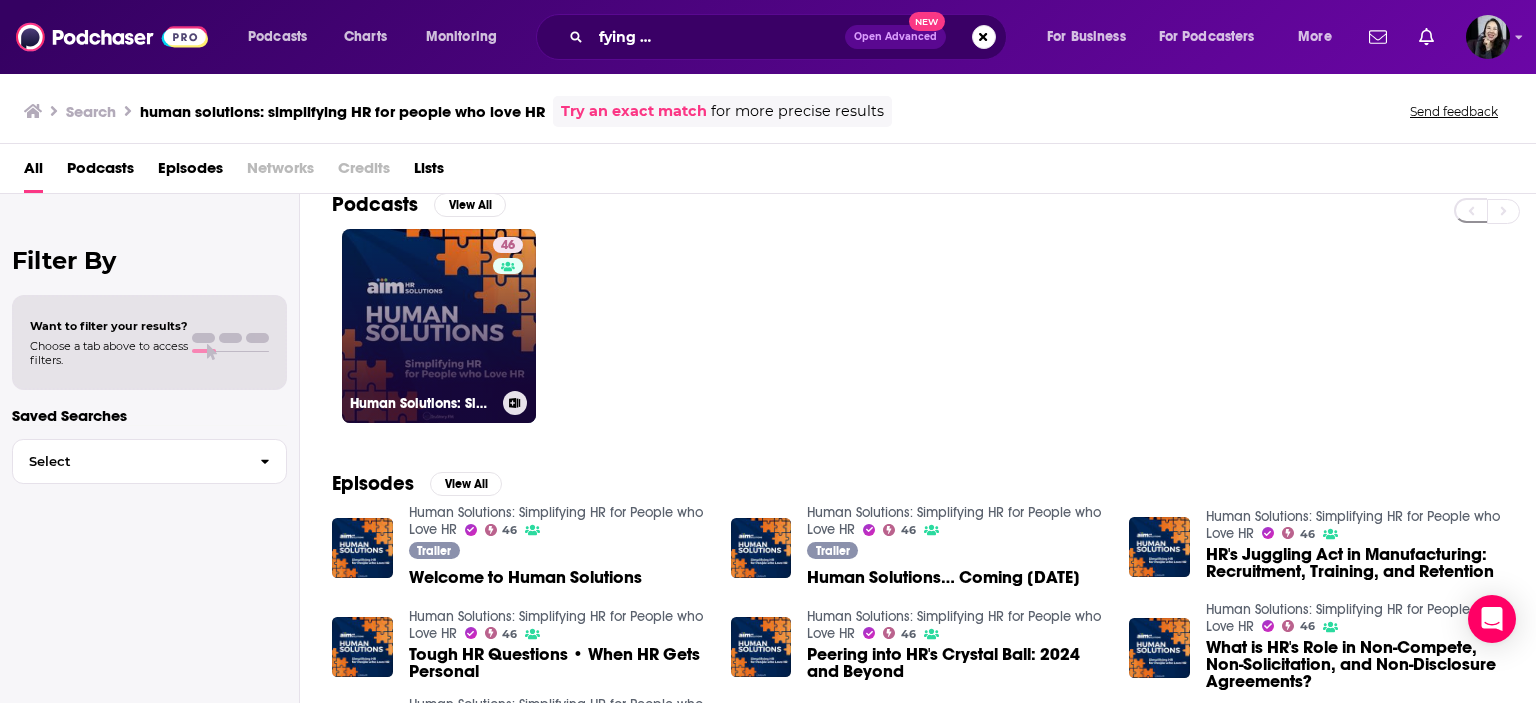 click on "46 Human Solutions: Simplifying HR for People who Love HR" at bounding box center [439, 326] 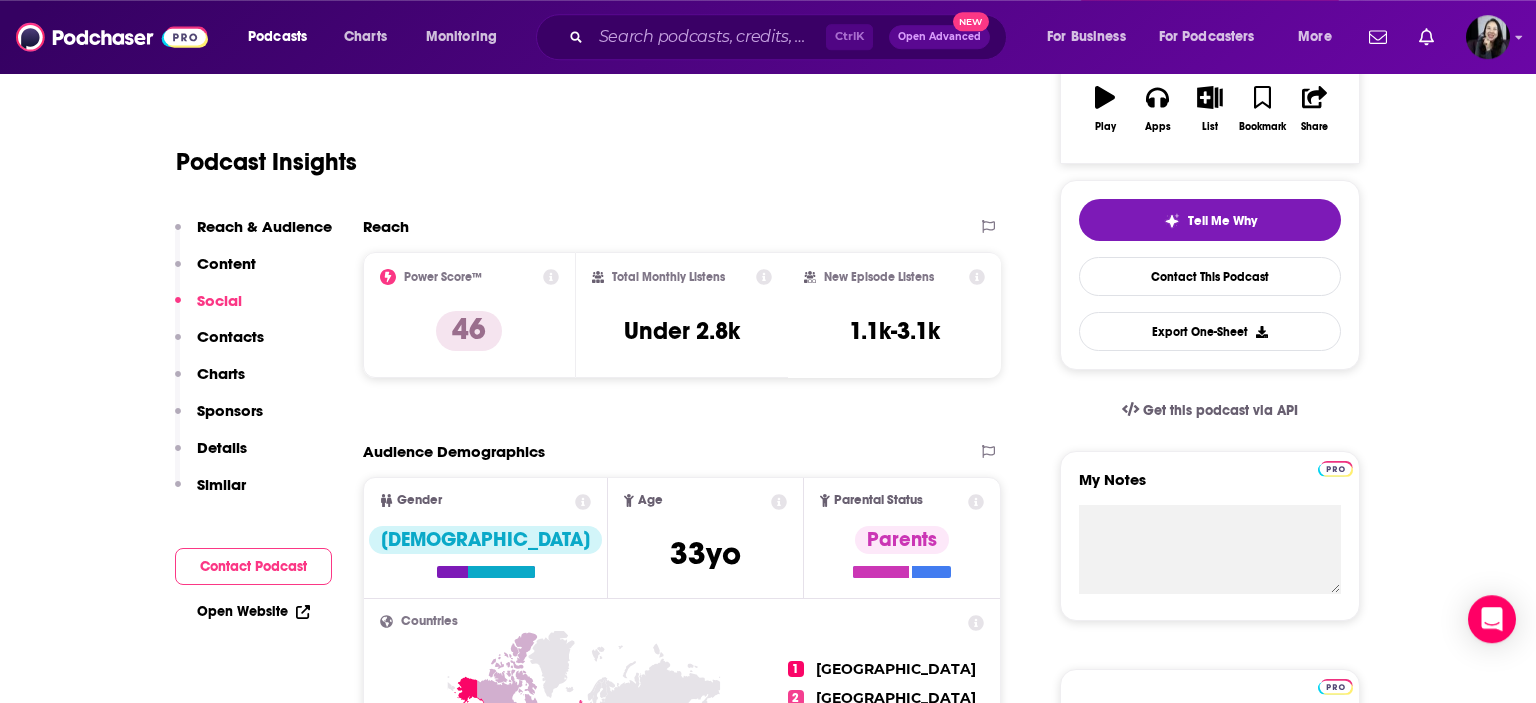 scroll, scrollTop: 0, scrollLeft: 0, axis: both 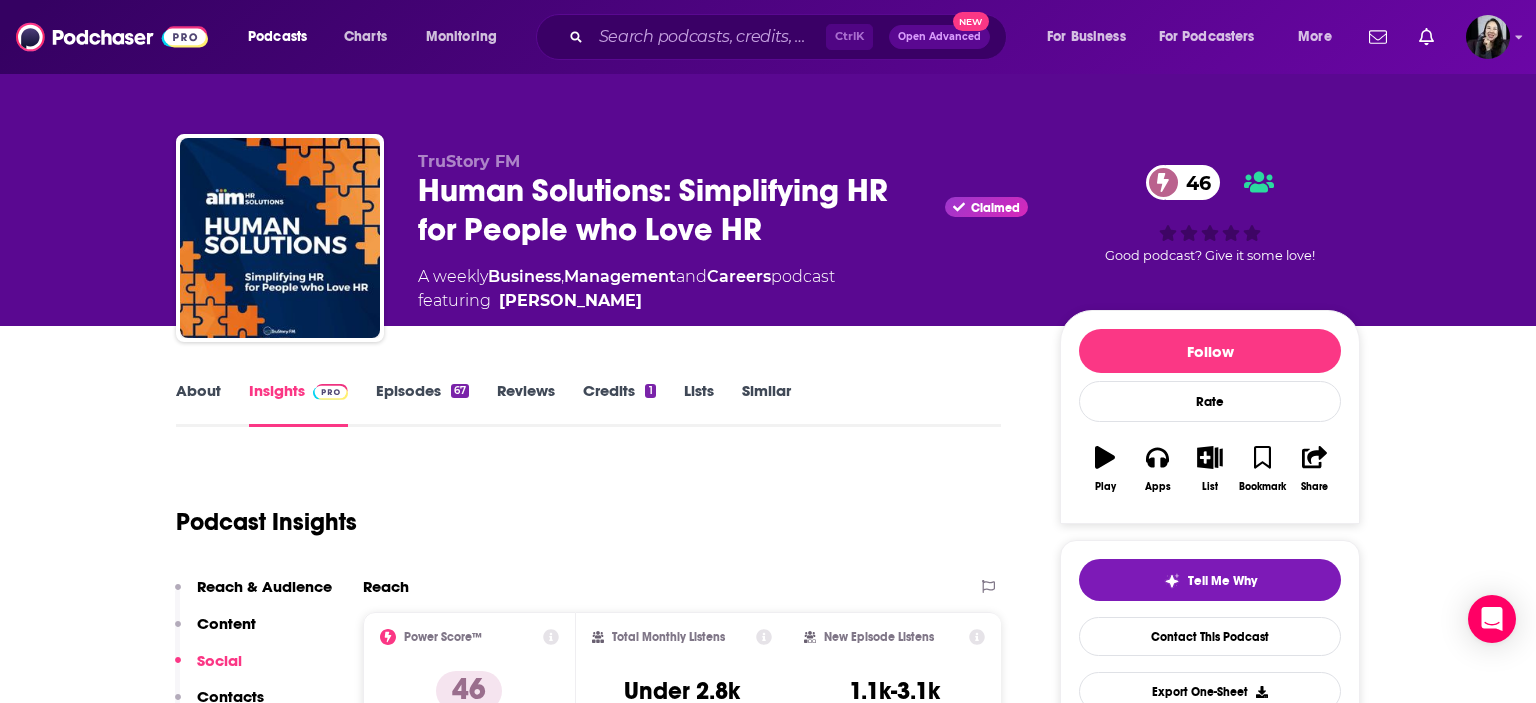 click on "Insights" at bounding box center [298, 404] 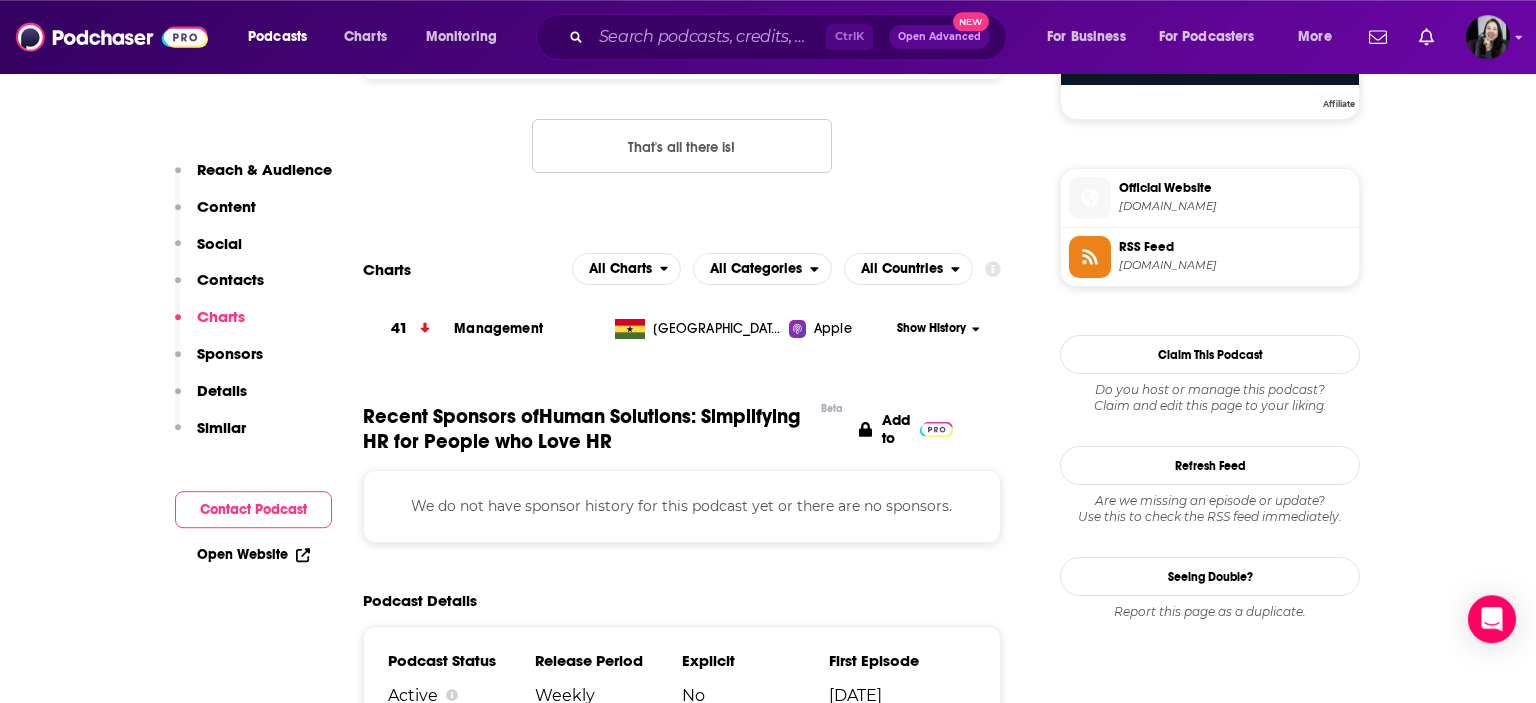 scroll, scrollTop: 1726, scrollLeft: 0, axis: vertical 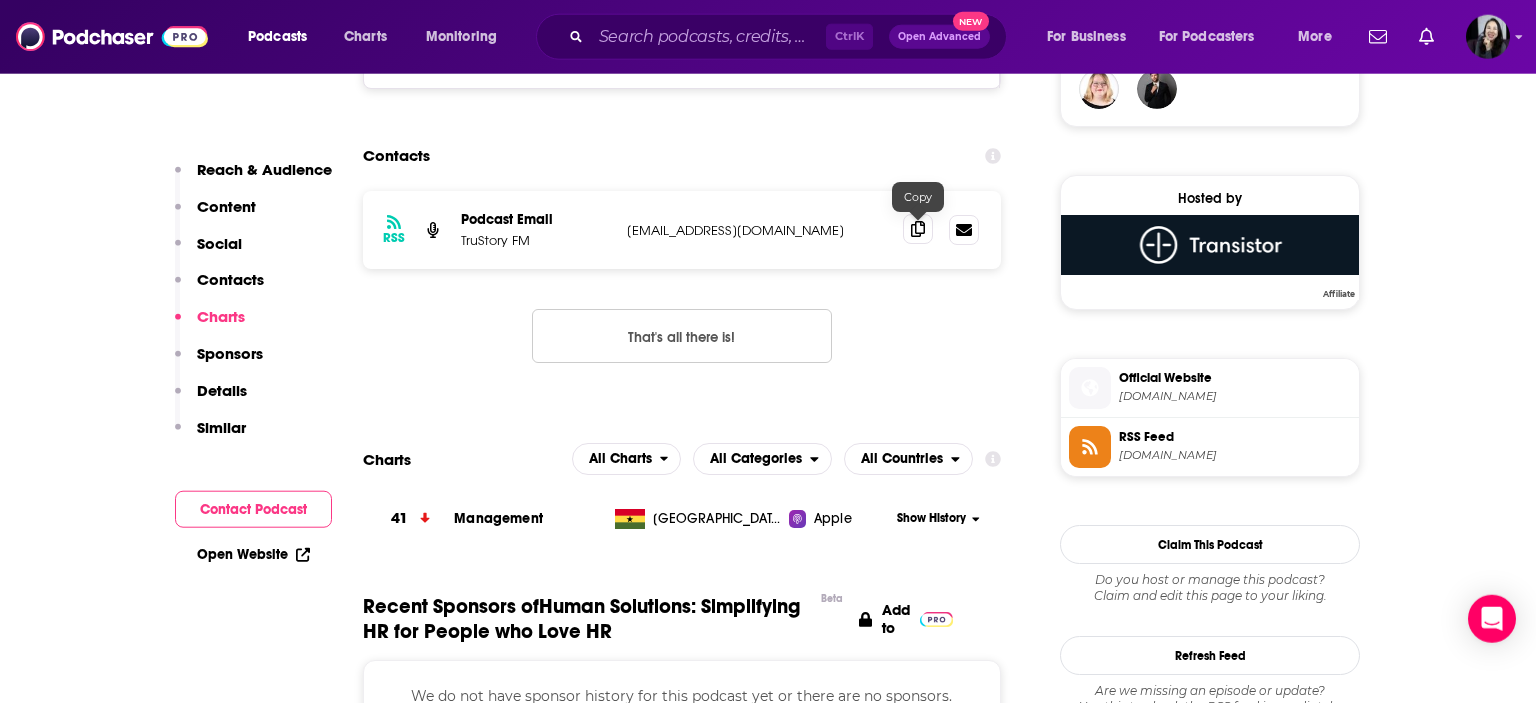 click 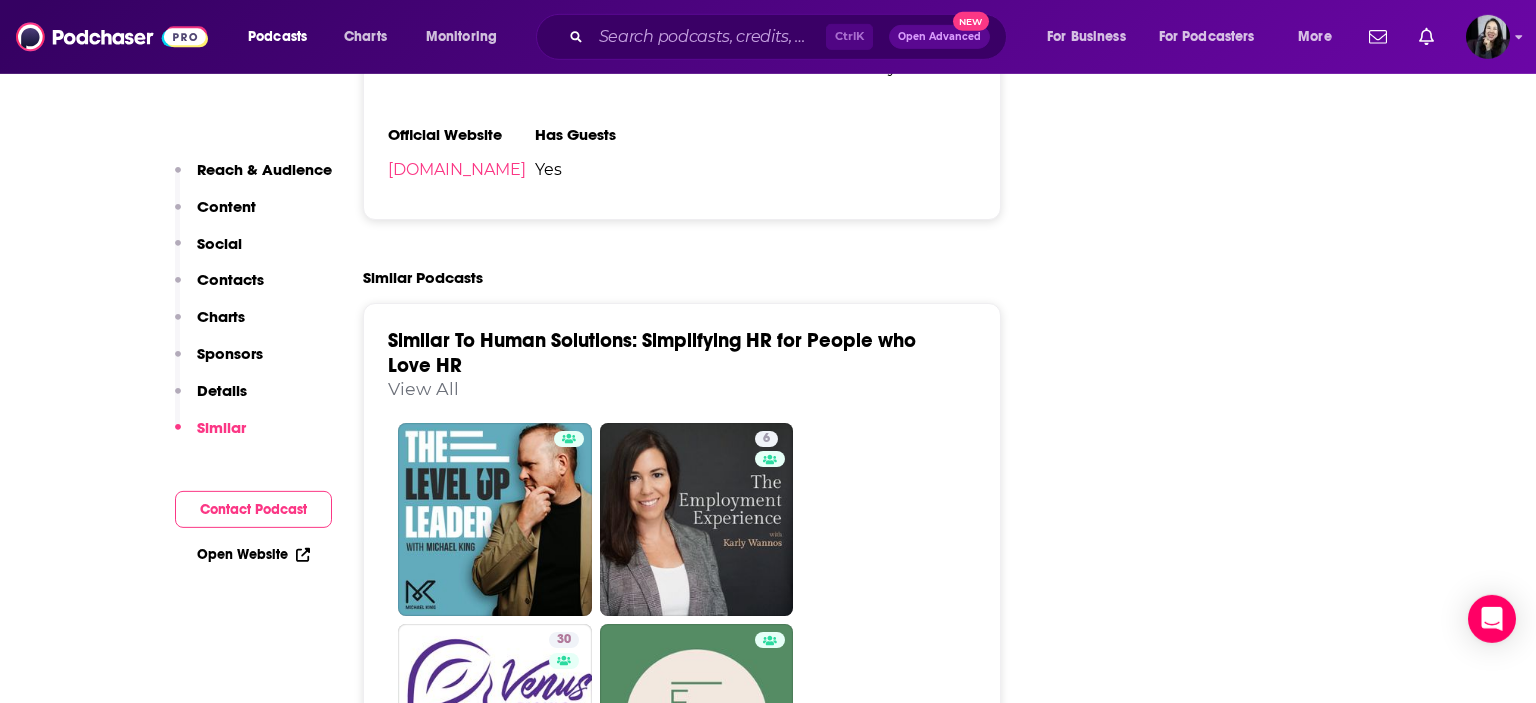 scroll, scrollTop: 2540, scrollLeft: 0, axis: vertical 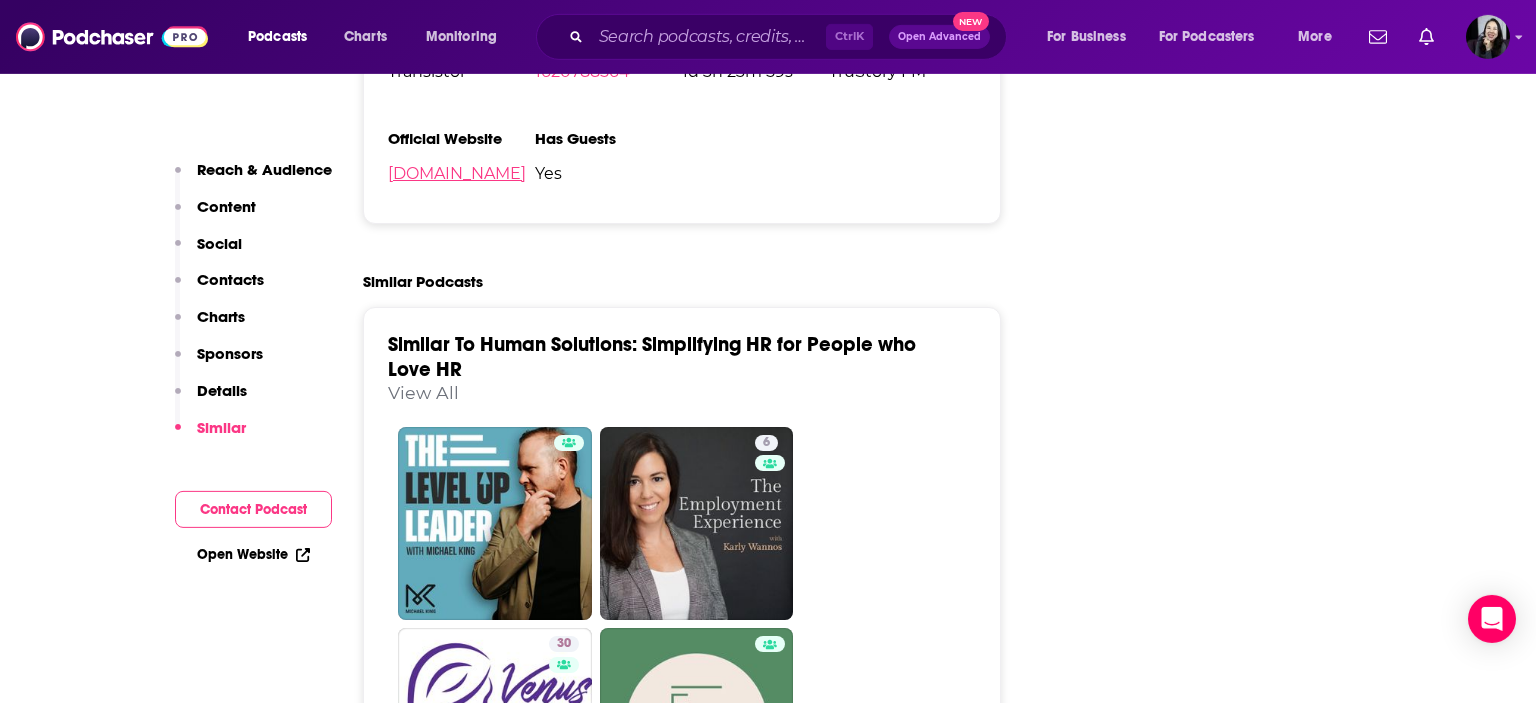 drag, startPoint x: 381, startPoint y: 179, endPoint x: 648, endPoint y: 182, distance: 267.01685 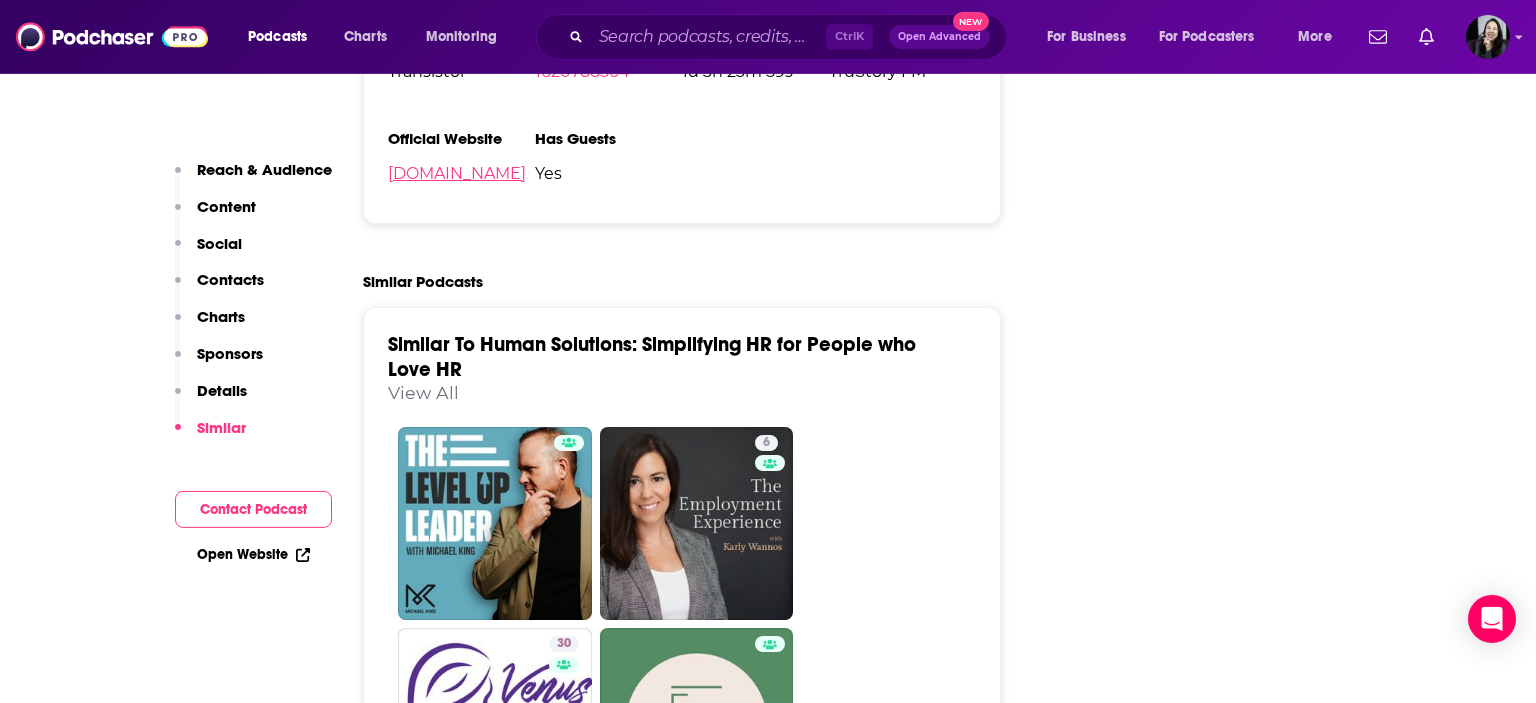 copy on "[DOMAIN_NAME]" 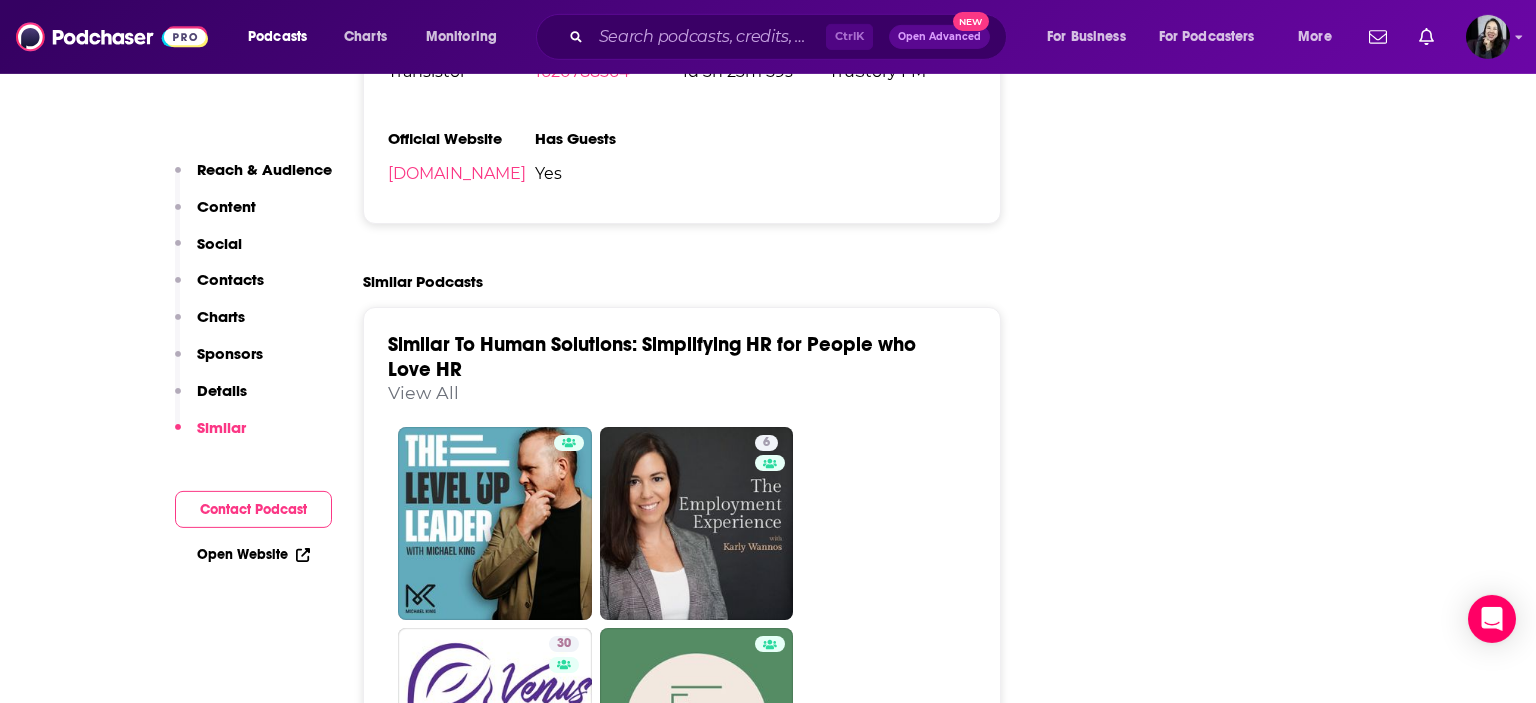 click on "Follow Rate Play Apps List Bookmark Share Tell Me Why Contact This Podcast Export One-Sheet Get this podcast via API My Notes Your concierge team Ask a question or make a request. Send a message Share This Podcast Recommendation sent [URL][DOMAIN_NAME] Copy Link Followers 2 Hosted by Affiliate Official Website [DOMAIN_NAME] RSS Feed [DOMAIN_NAME] Claim This Podcast Do you host or manage this podcast? Claim and edit this page to your liking. Refresh Feed Are we missing an episode or update? Use this to check the RSS feed immediately. Seeing Double? Report this page as a duplicate." at bounding box center [1210, 2674] 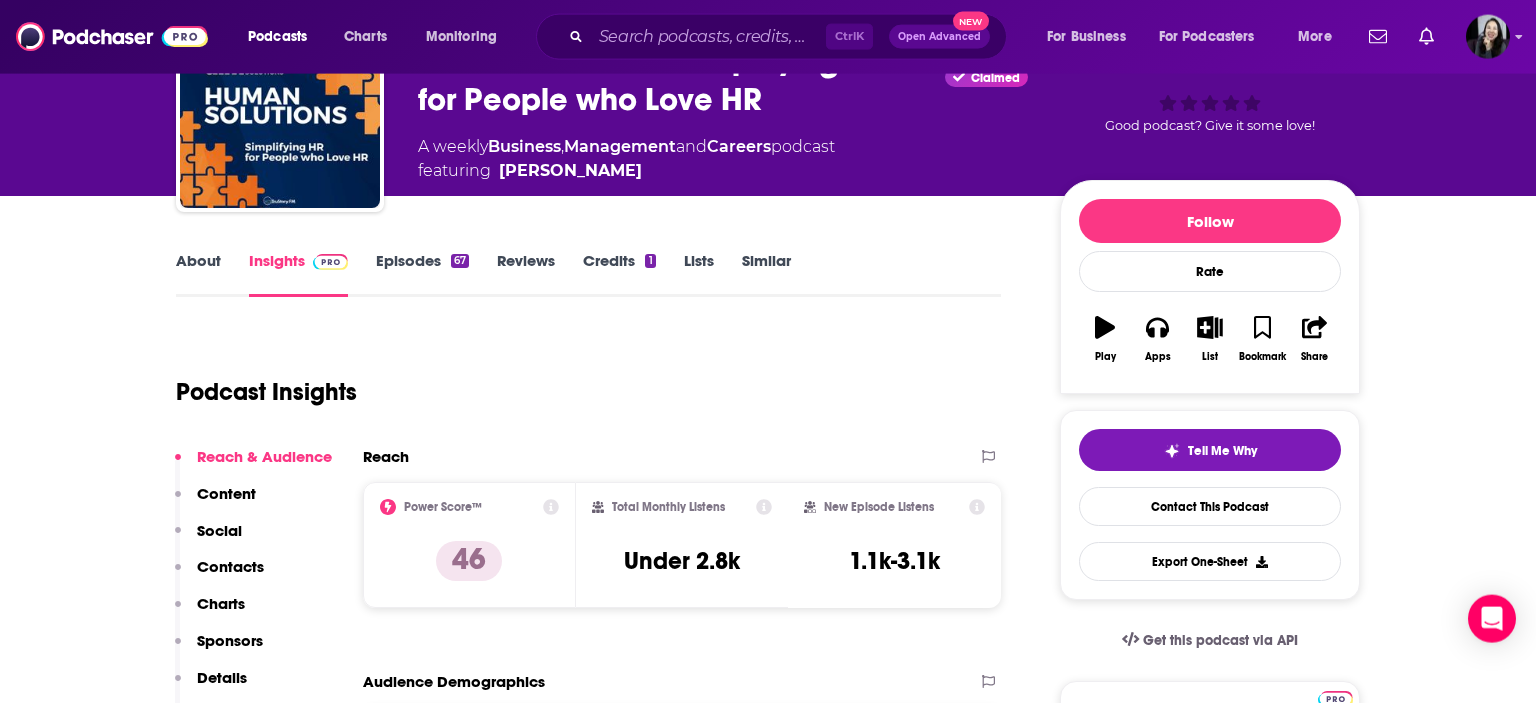scroll, scrollTop: 0, scrollLeft: 0, axis: both 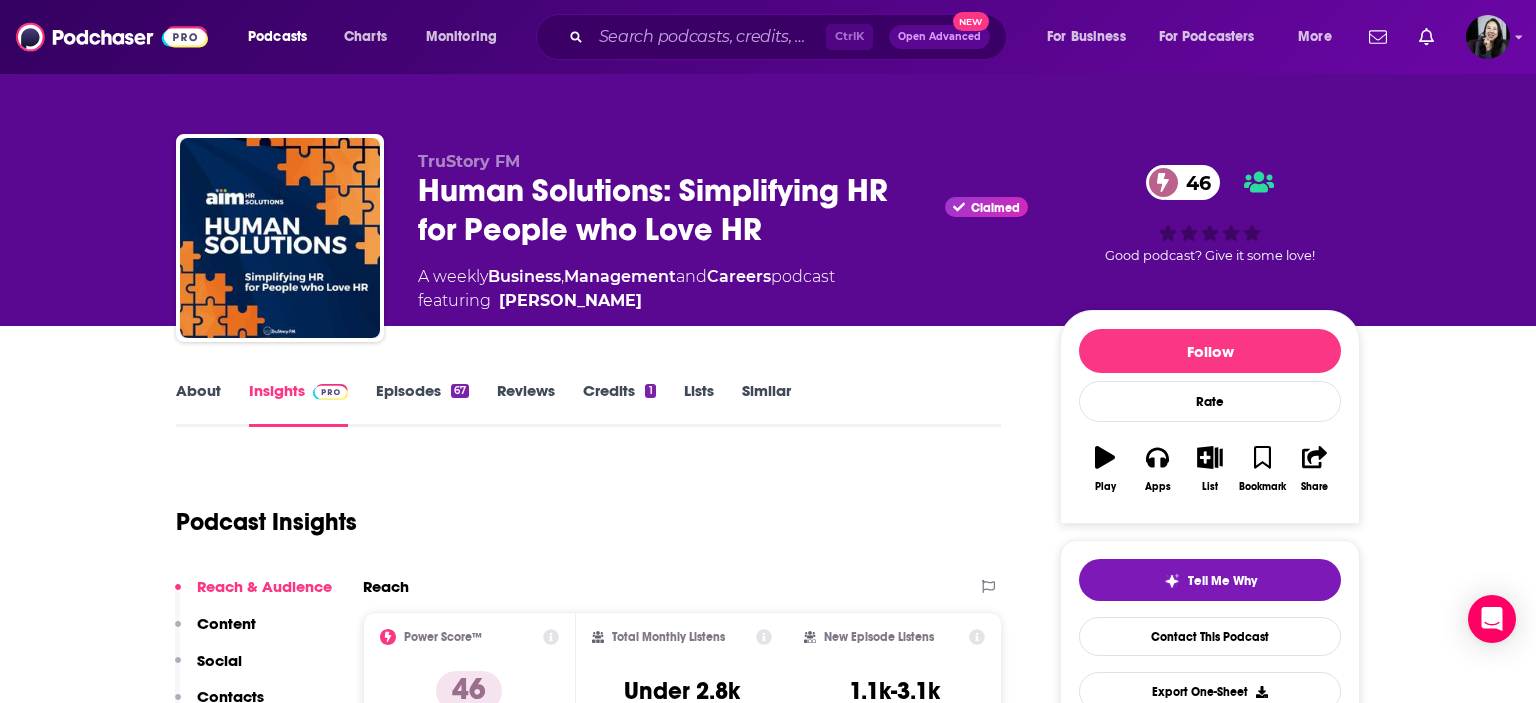 click on "Episodes 67" at bounding box center [422, 404] 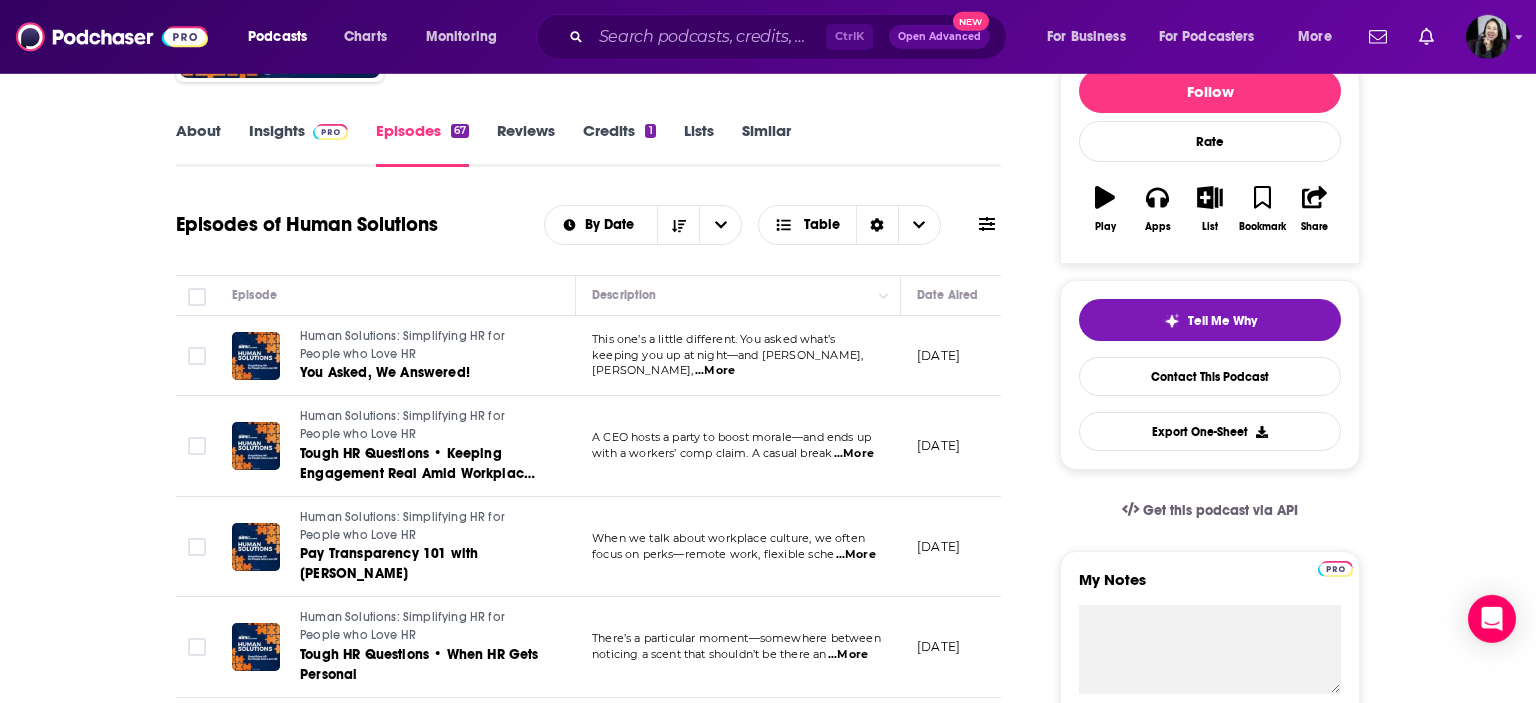 scroll, scrollTop: 260, scrollLeft: 0, axis: vertical 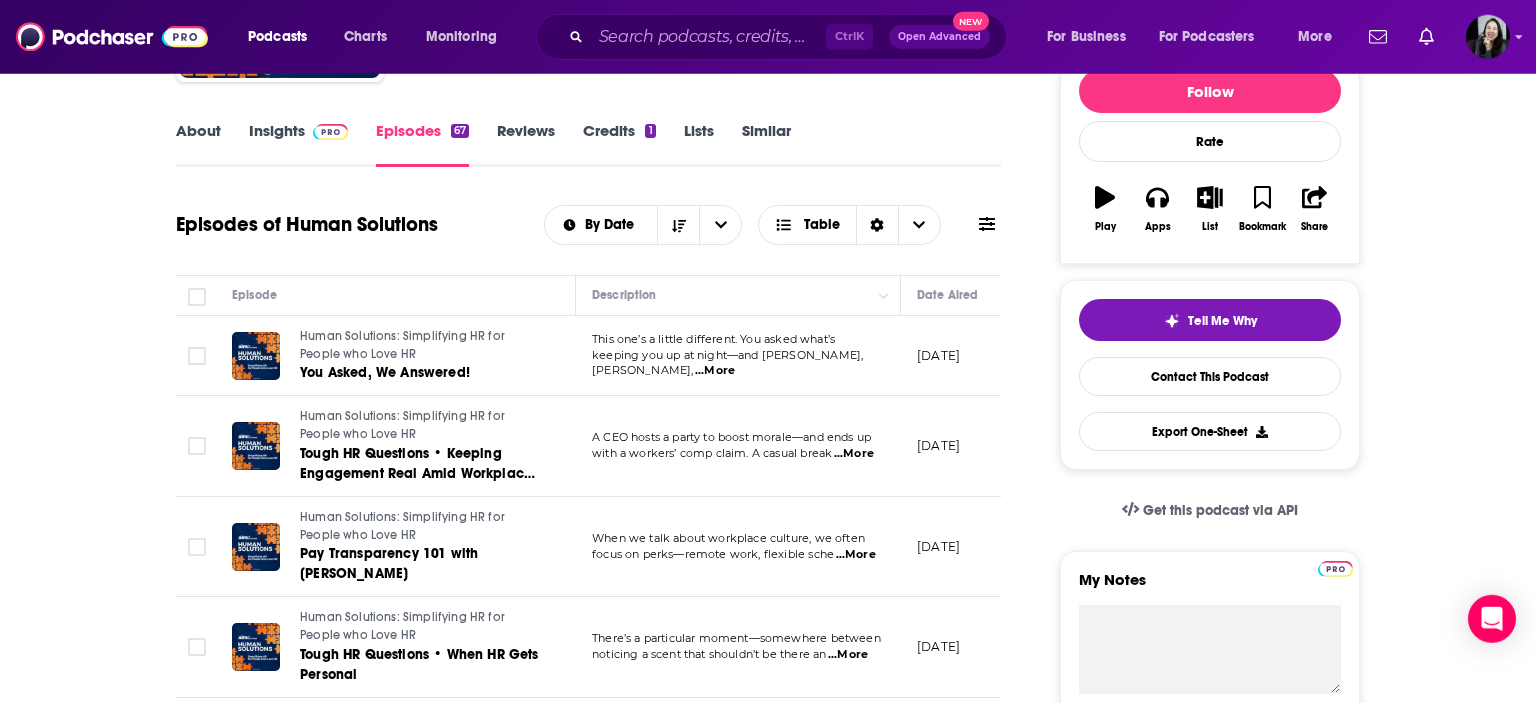 click on "...More" at bounding box center [715, 371] 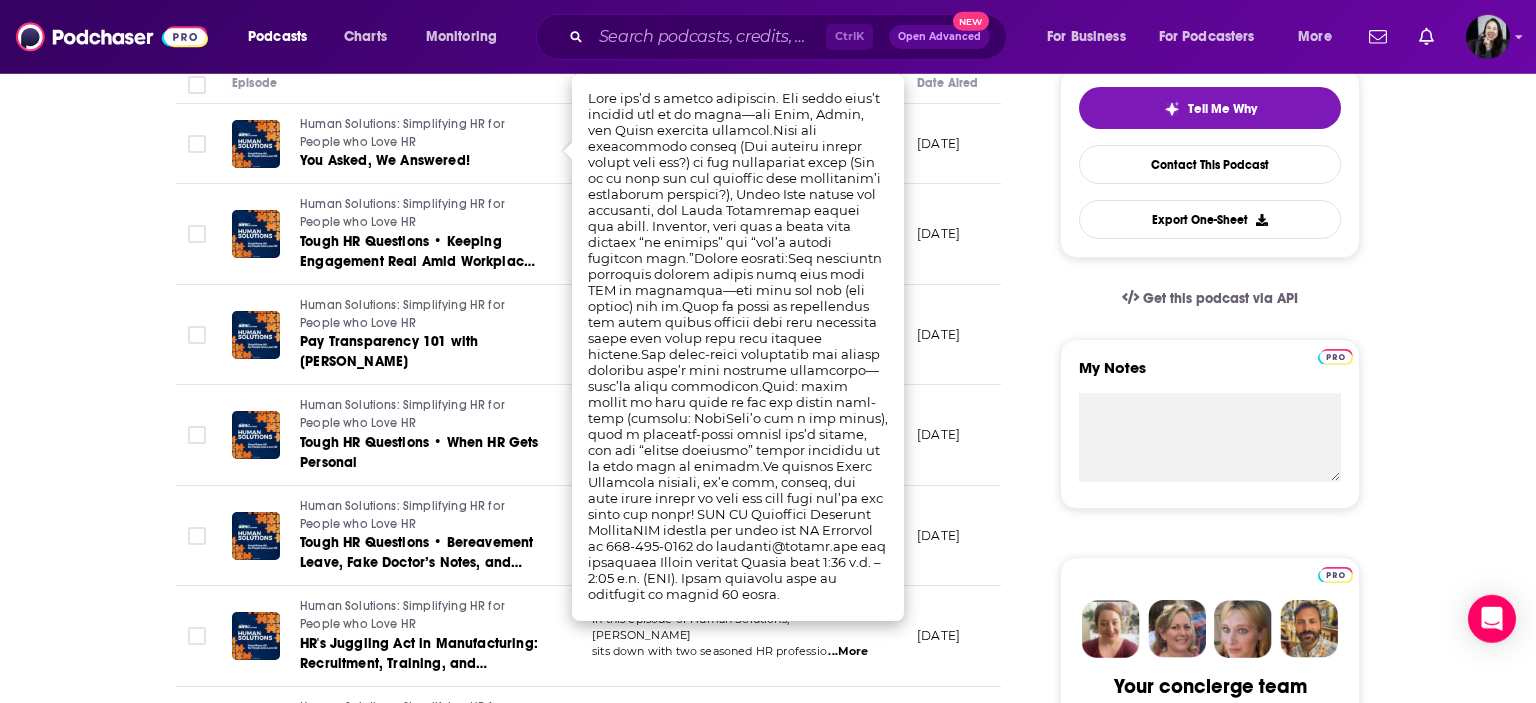 scroll, scrollTop: 402, scrollLeft: 0, axis: vertical 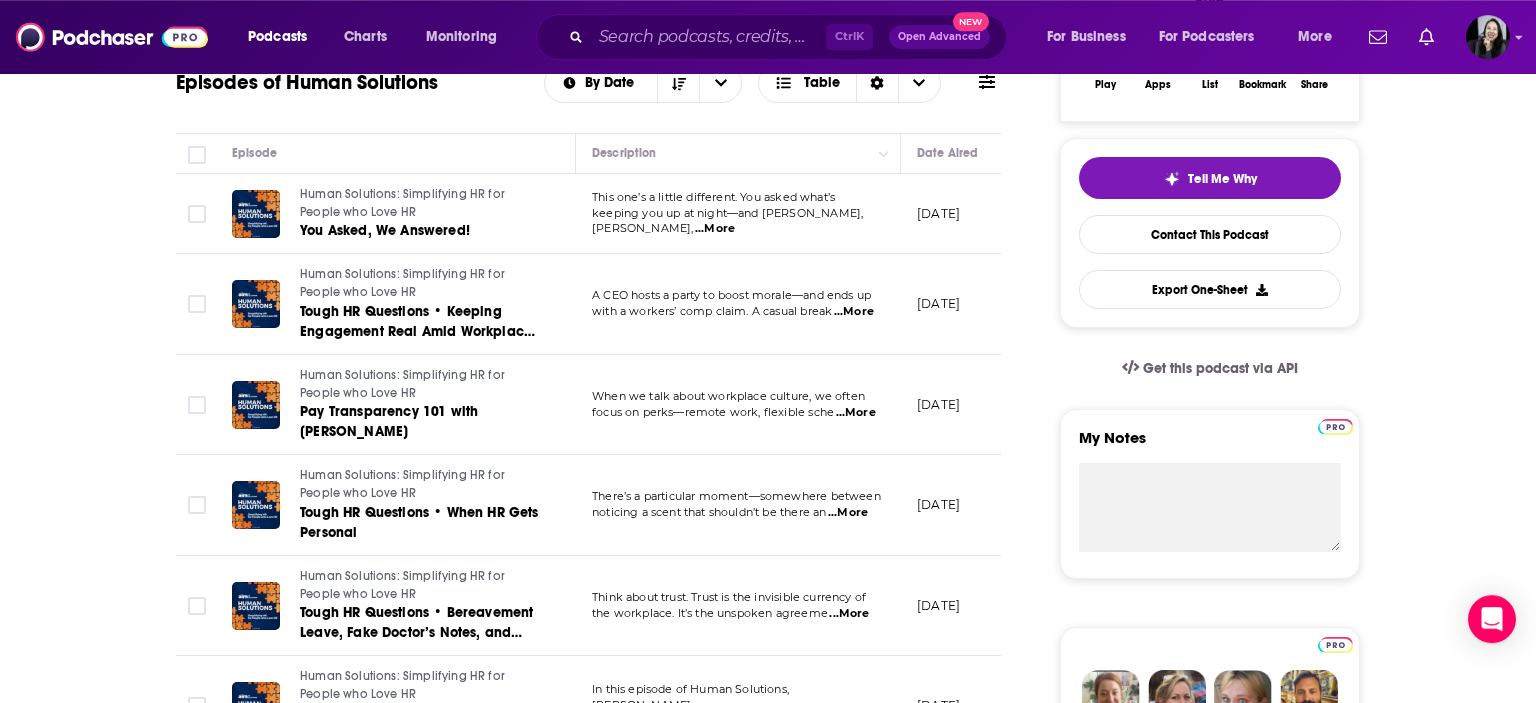 click on "About Insights Episodes 67 Reviews Credits 1 Lists Similar Episodes of Human Solutions By Date Table Episode Description Date Aired Reach Episode Guests Length Human Solutions: Simplifying HR for People who Love HR You Asked, We Answered!  This one’s a little different. You asked what’s keeping you up at night—and [PERSON_NAME], [PERSON_NAME],   ...More [DATE]  Pending -- 28:26 s Human Solutions: Simplifying HR for People who Love HR Tough HR Questions • Keeping Engagement Real Amid Workplace Risks A CEO hosts a party to boost morale—and ends up with a workers’ comp claim. A casual break  ...More [DATE] 1.7k-3.7k -- 36:15 s Human Solutions: Simplifying HR for People who Love HR Pay Transparency 101 with [PERSON_NAME] When we talk about workplace culture, we often focus on perks—remote work, flexible sche  ...More [DATE] Under 2.5k -- 29:10 s Human Solutions: Simplifying HR for People who Love HR Tough HR Questions • When HR Gets Personal There’s a particular moment—somewhere between -- s s" at bounding box center [768, 1319] 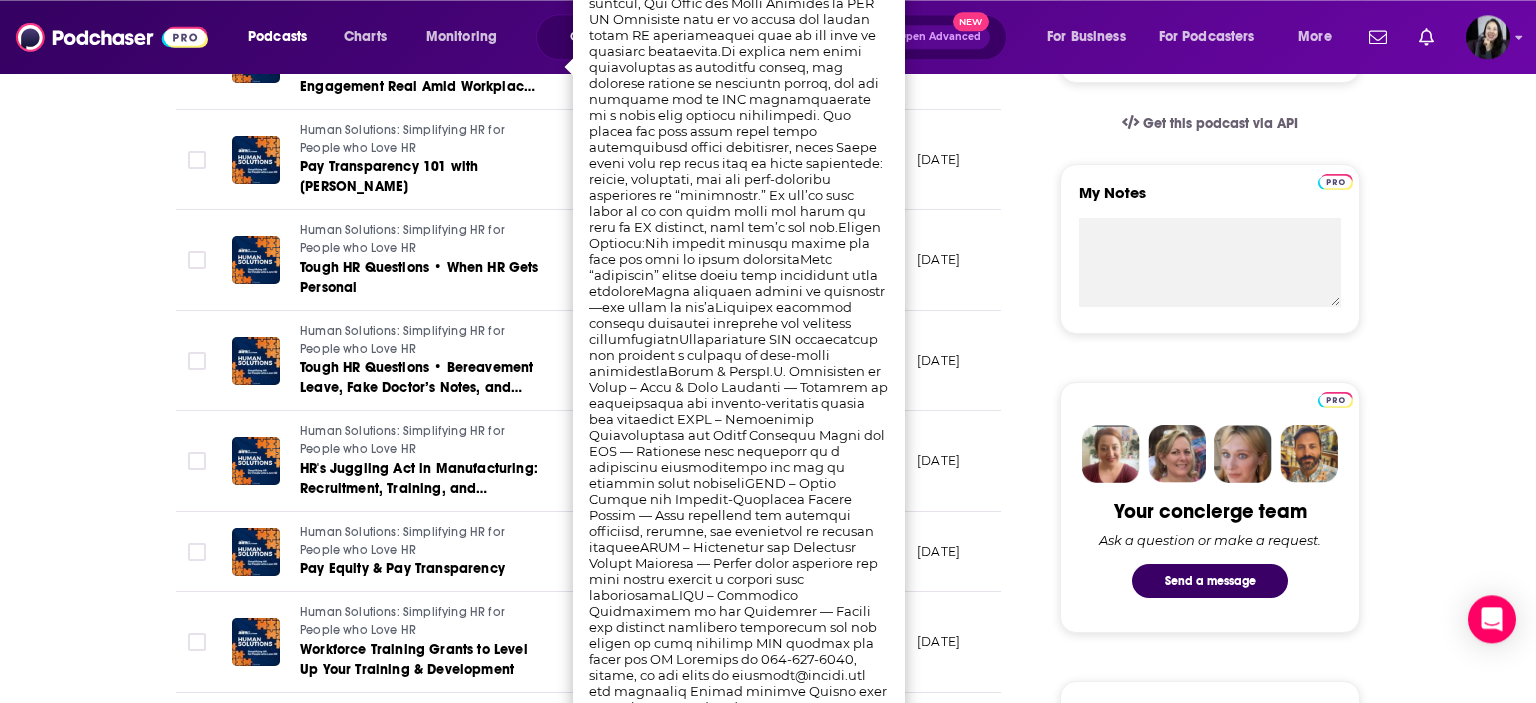 scroll, scrollTop: 621, scrollLeft: 0, axis: vertical 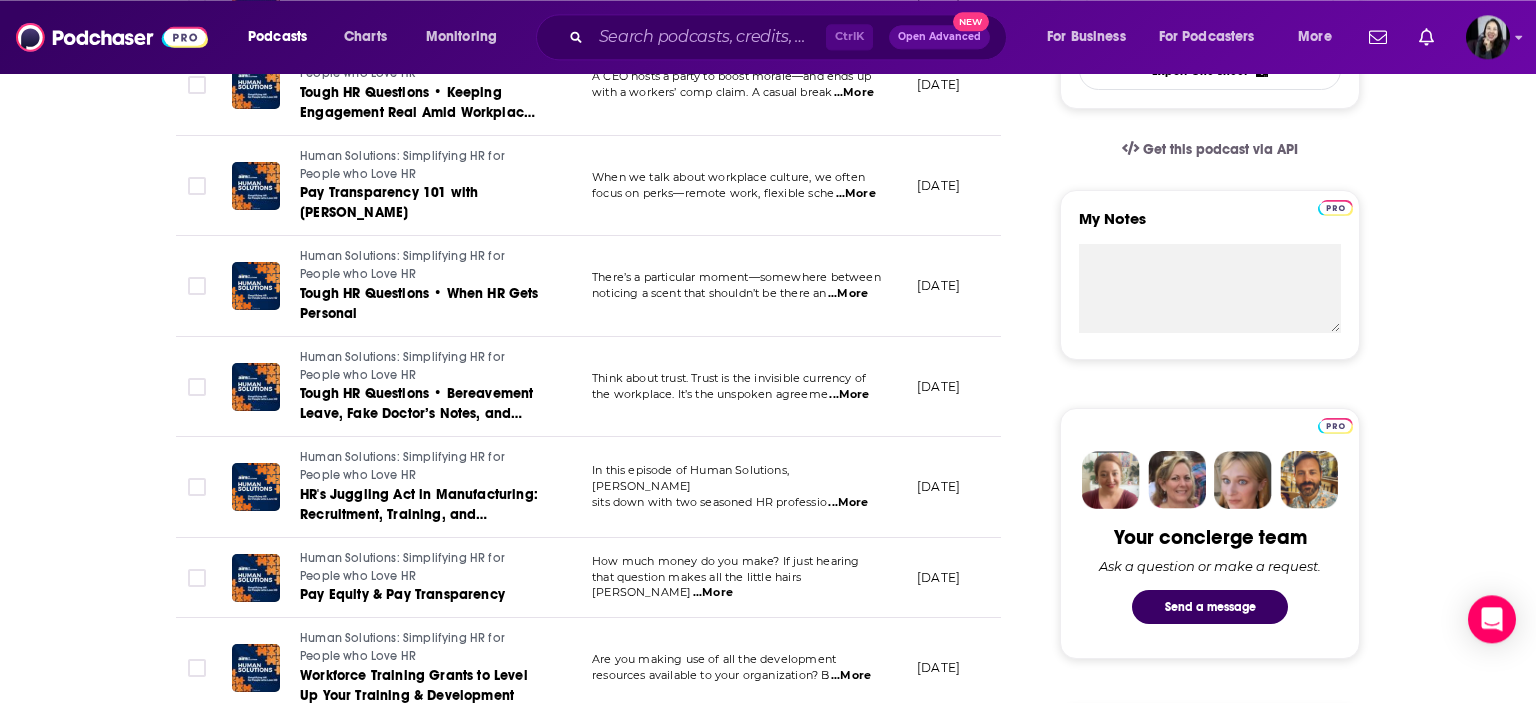 click on "About Insights Episodes 67 Reviews Credits 1 Lists Similar Episodes of Human Solutions By Date Table Episode Description Date Aired Reach Episode Guests Length Human Solutions: Simplifying HR for People who Love HR You Asked, We Answered!  This one’s a little different. You asked what’s keeping you up at night—and [PERSON_NAME], [PERSON_NAME],   ...More [DATE]  Pending -- 28:26 s Human Solutions: Simplifying HR for People who Love HR Tough HR Questions • Keeping Engagement Real Amid Workplace Risks A CEO hosts a party to boost morale—and ends up with a workers’ comp claim. A casual break  ...More [DATE] 1.7k-3.7k -- 36:15 s Human Solutions: Simplifying HR for People who Love HR Pay Transparency 101 with [PERSON_NAME] When we talk about workplace culture, we often focus on perks—remote work, flexible sche  ...More [DATE] Under 2.5k -- 29:10 s Human Solutions: Simplifying HR for People who Love HR Tough HR Questions • When HR Gets Personal There’s a particular moment—somewhere between -- s s" at bounding box center [768, 1100] 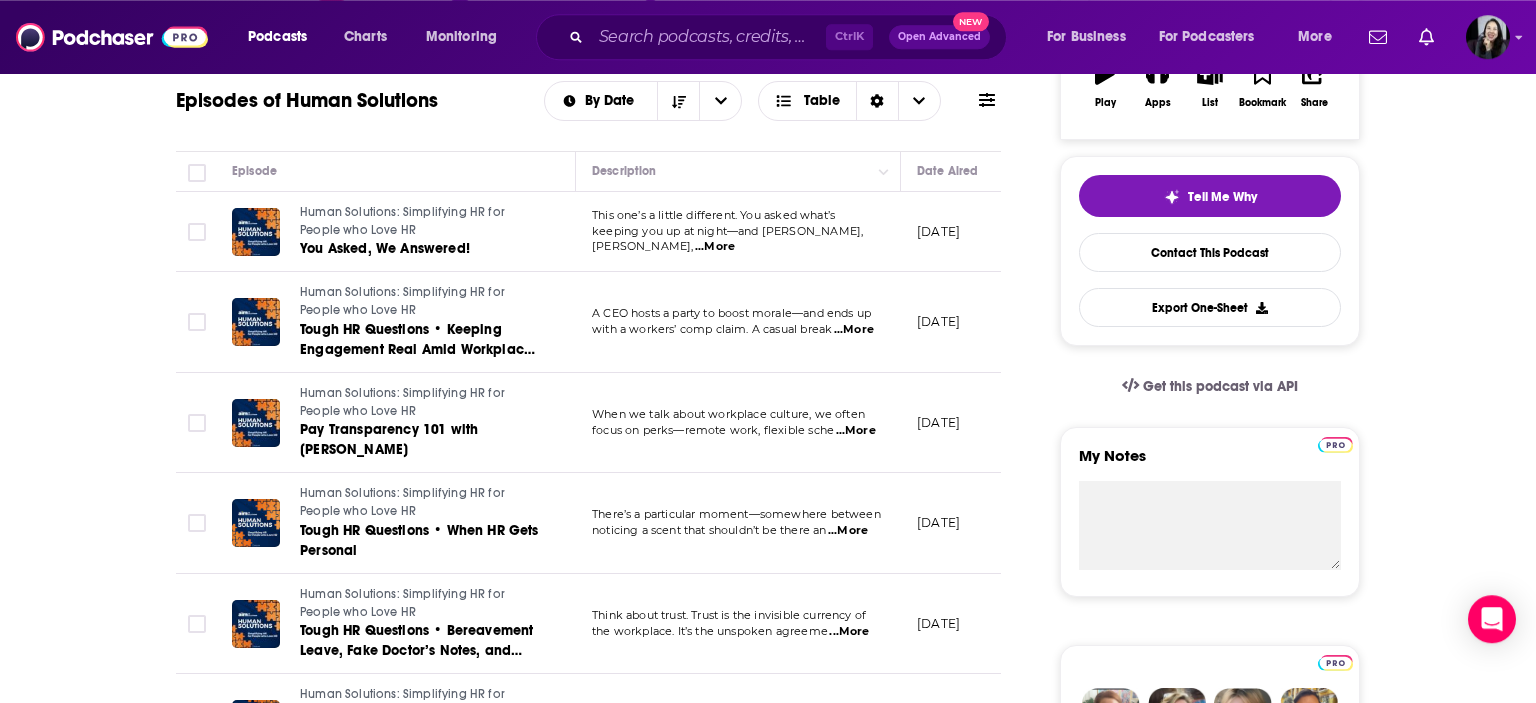 scroll, scrollTop: 382, scrollLeft: 0, axis: vertical 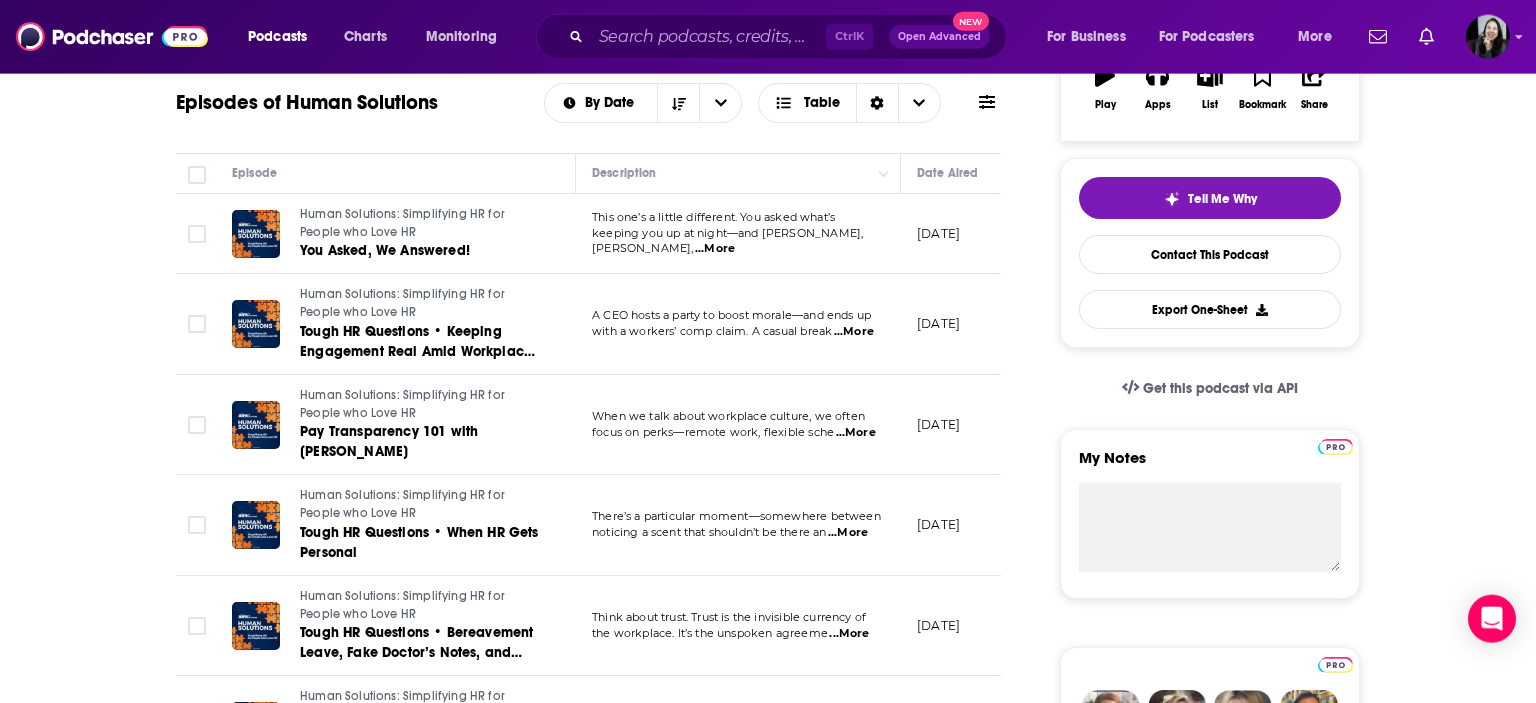 click on "...More" at bounding box center (715, 249) 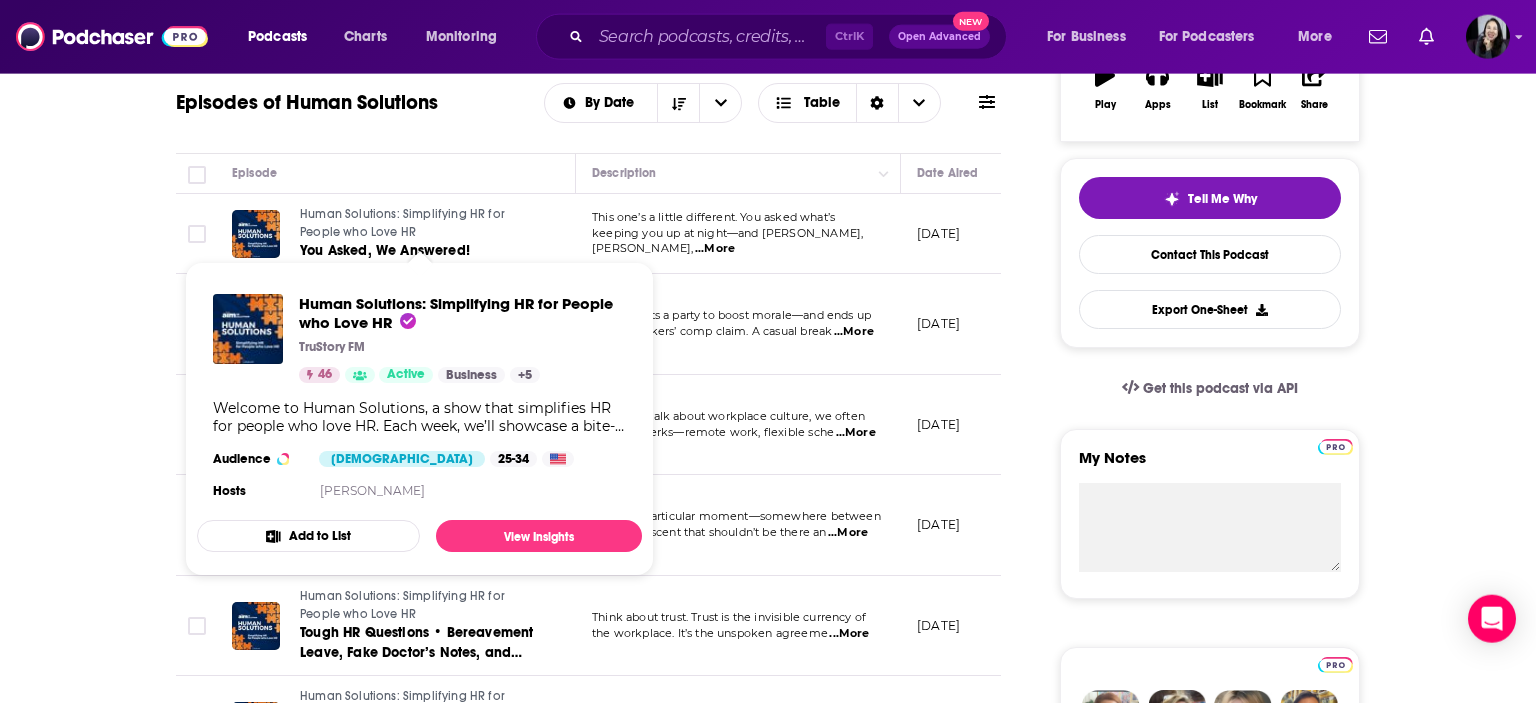 click on "Human Solutions: Simplifying HR for People who Love HR" at bounding box center [402, 223] 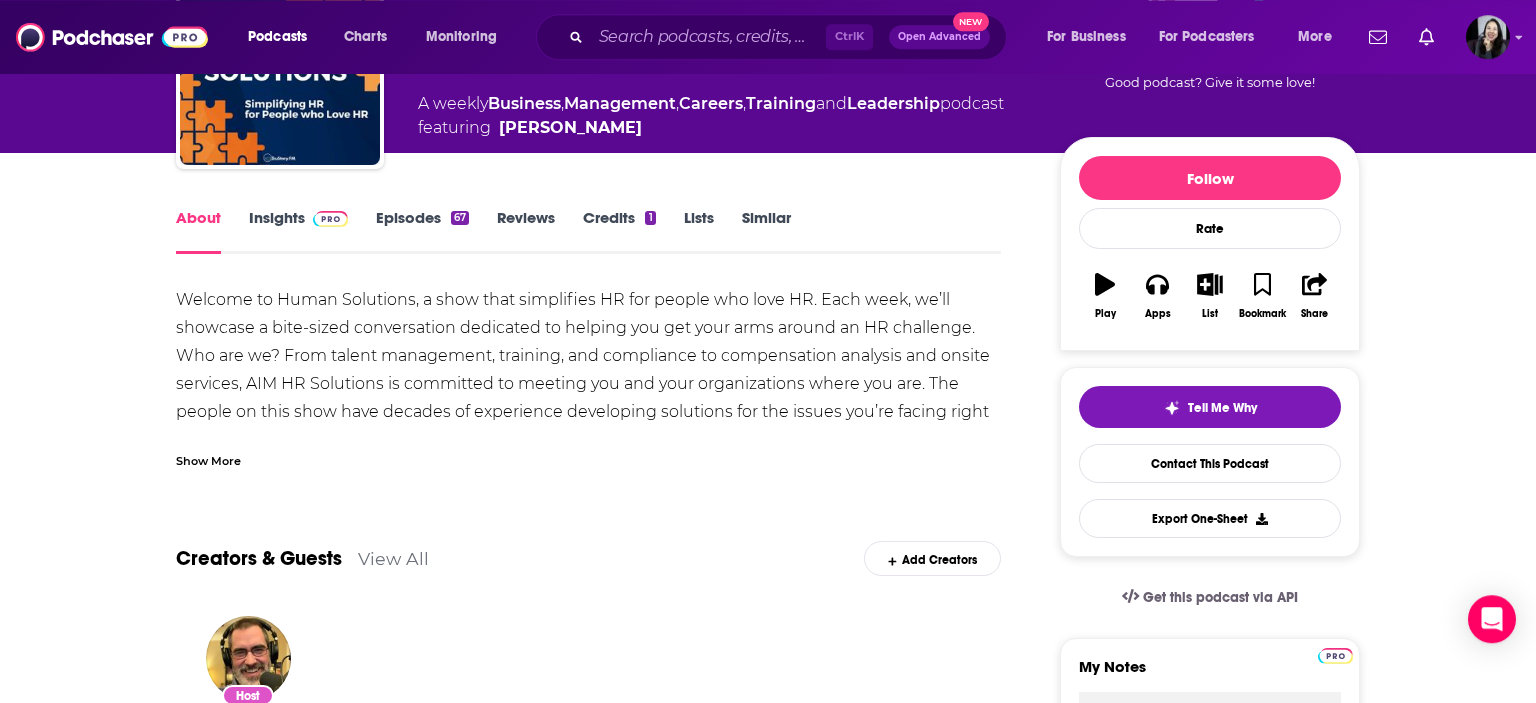 scroll, scrollTop: 116, scrollLeft: 0, axis: vertical 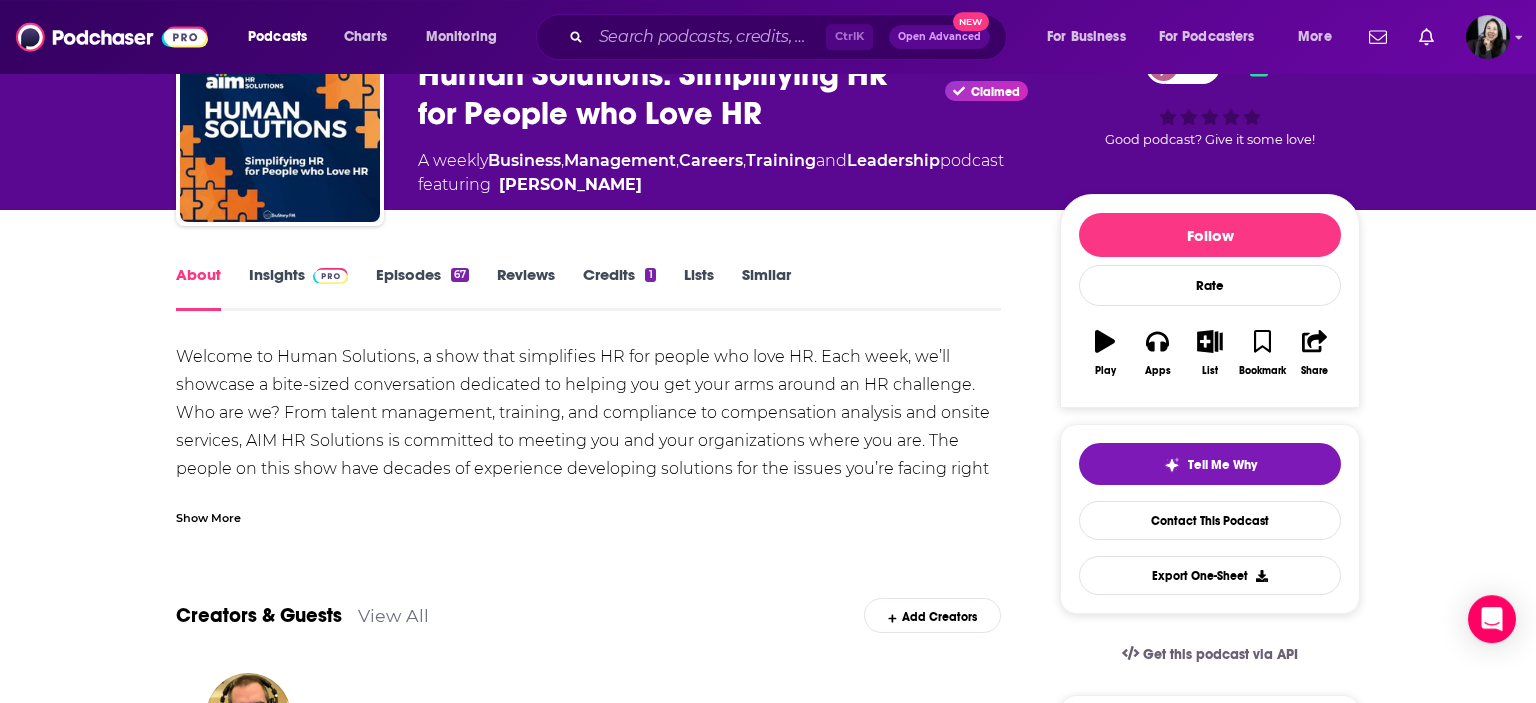 click on "Insights" at bounding box center (298, 288) 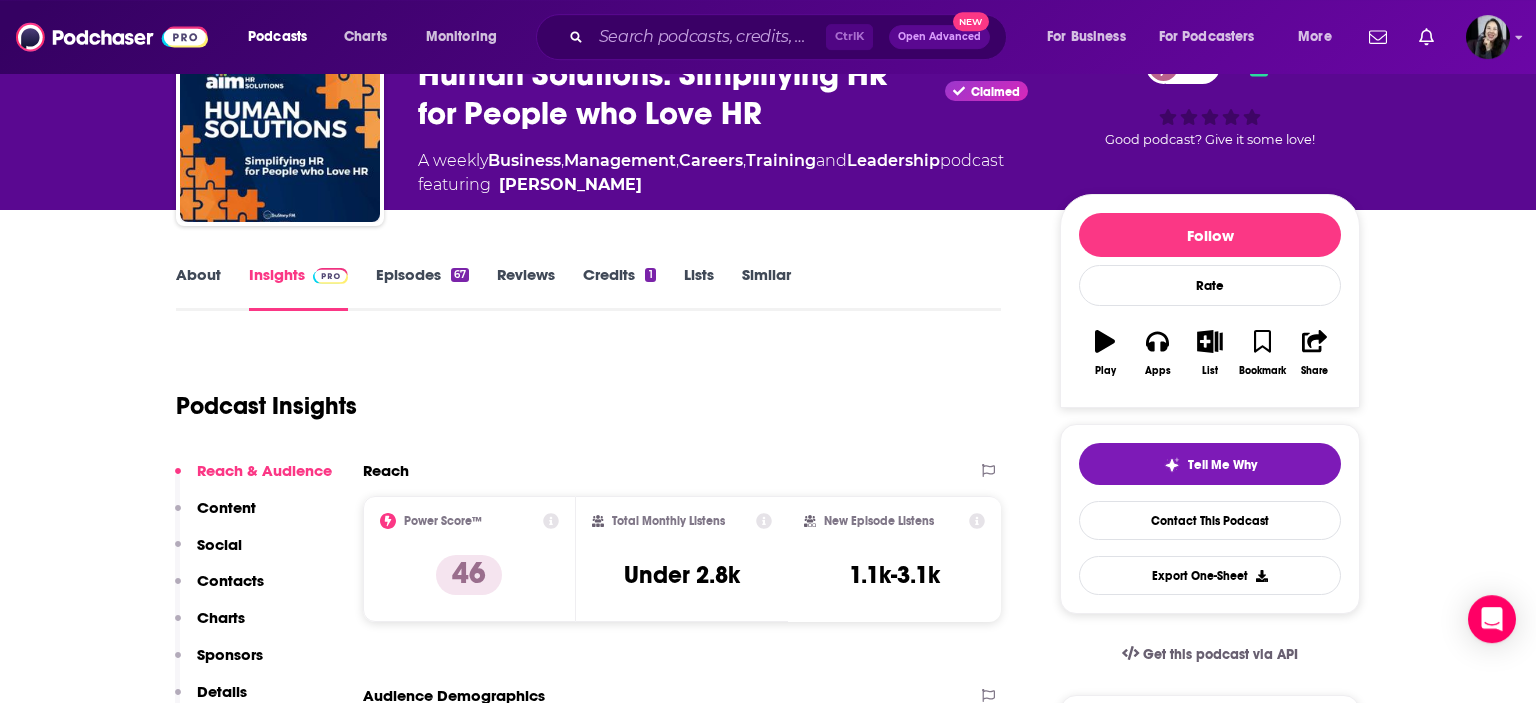 scroll, scrollTop: 0, scrollLeft: 0, axis: both 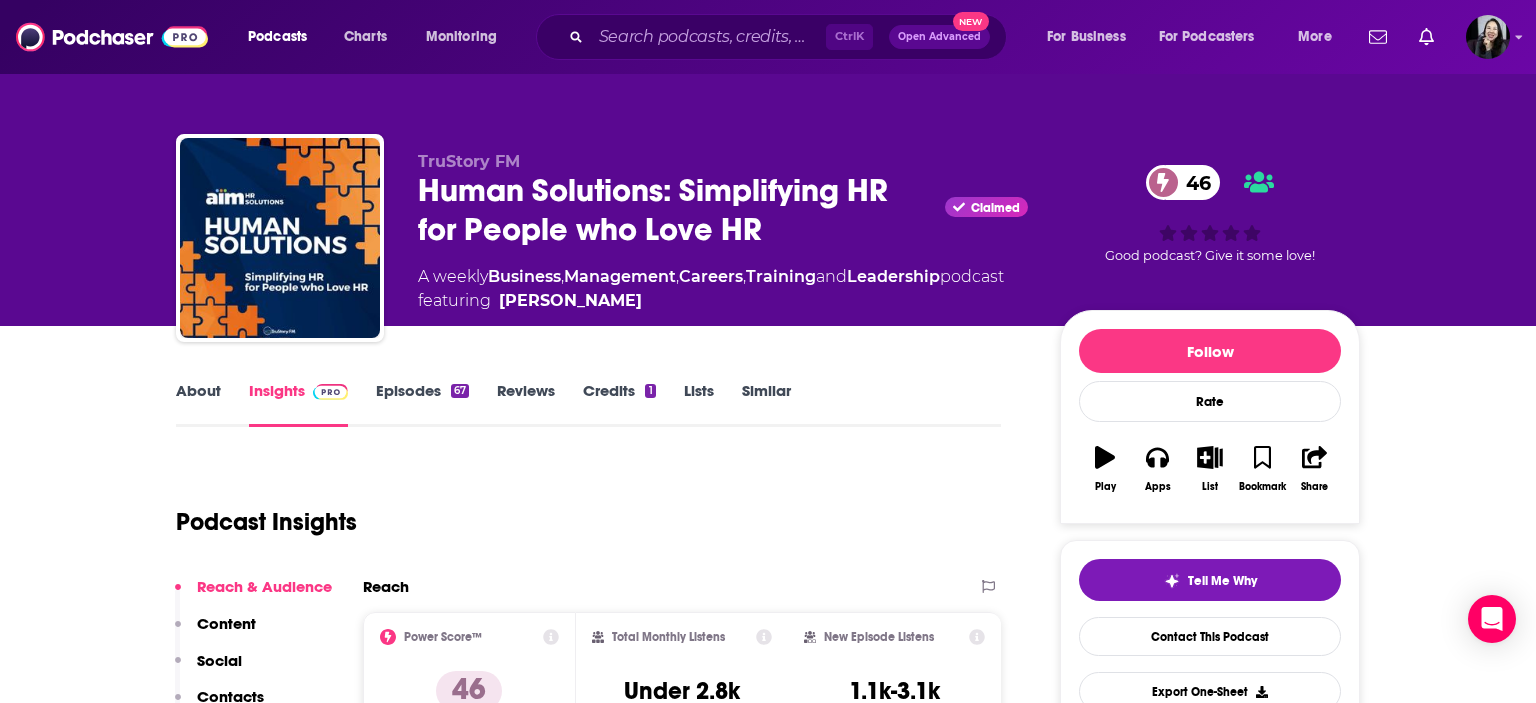 click on "Episodes 67" at bounding box center (422, 404) 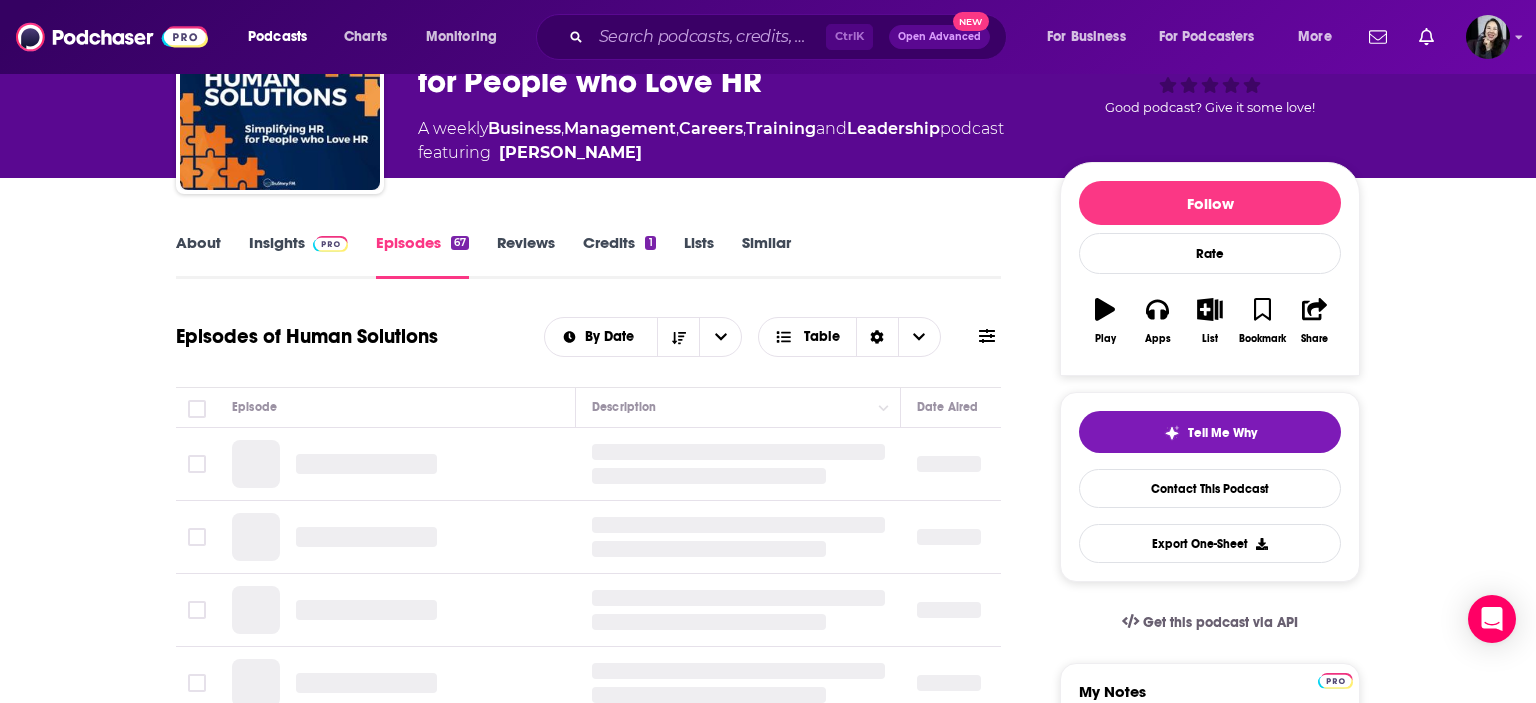 scroll, scrollTop: 232, scrollLeft: 0, axis: vertical 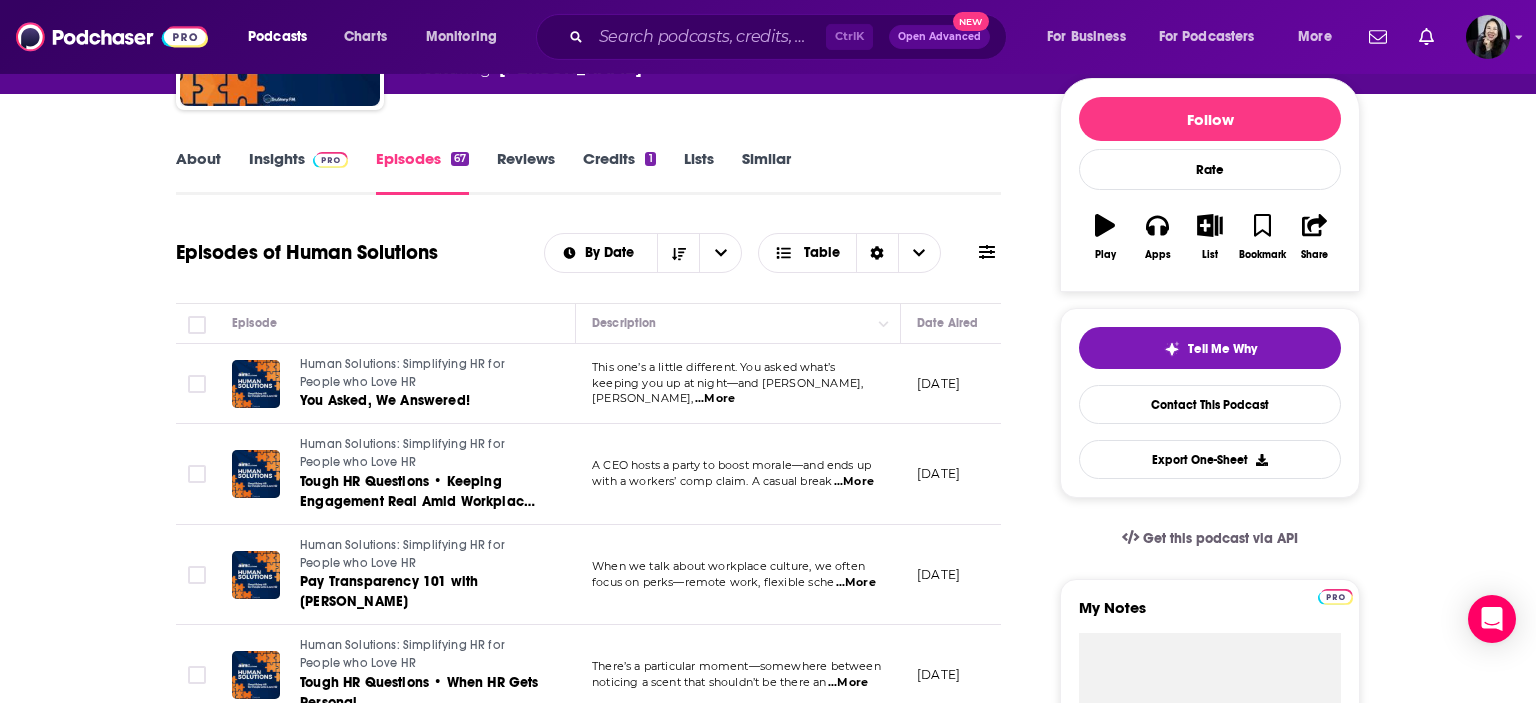 click on "...More" at bounding box center [715, 399] 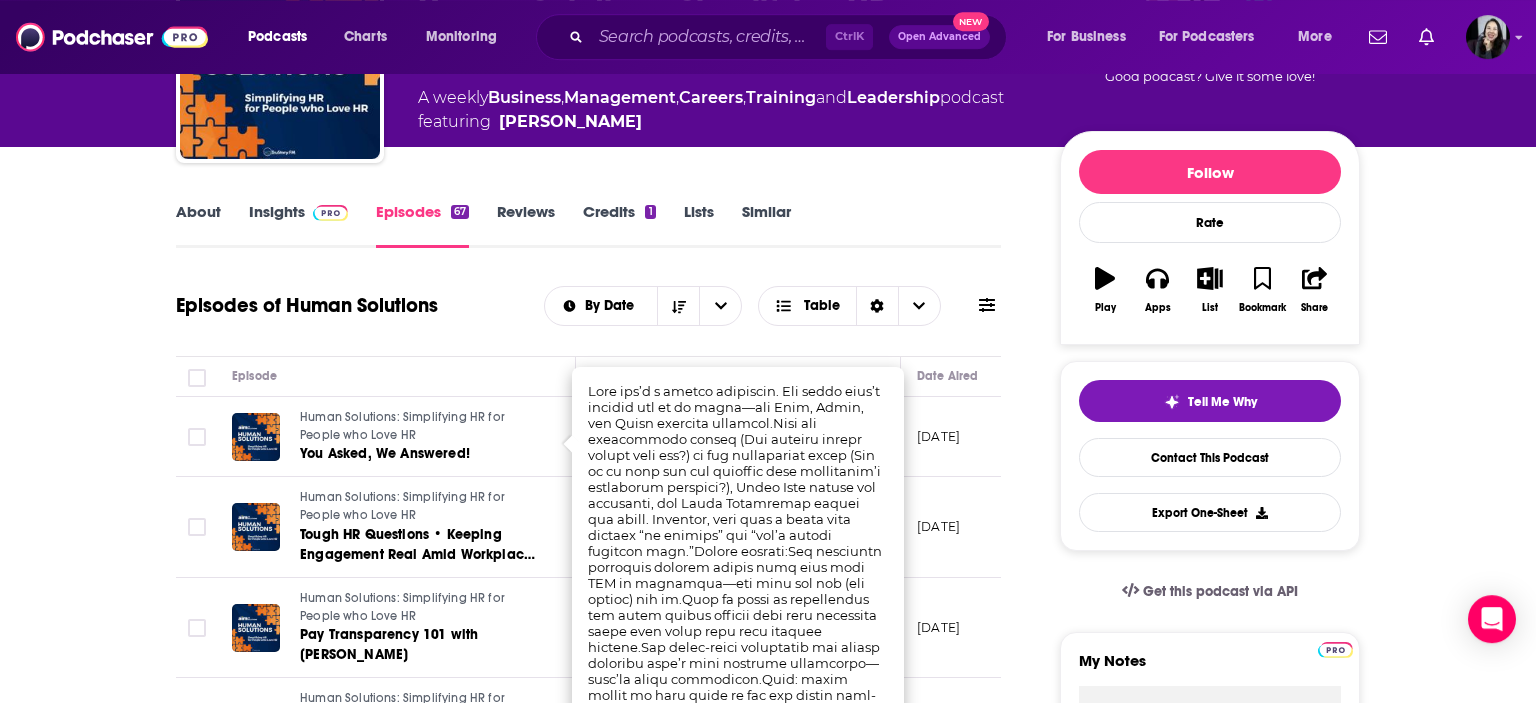 scroll, scrollTop: 180, scrollLeft: 0, axis: vertical 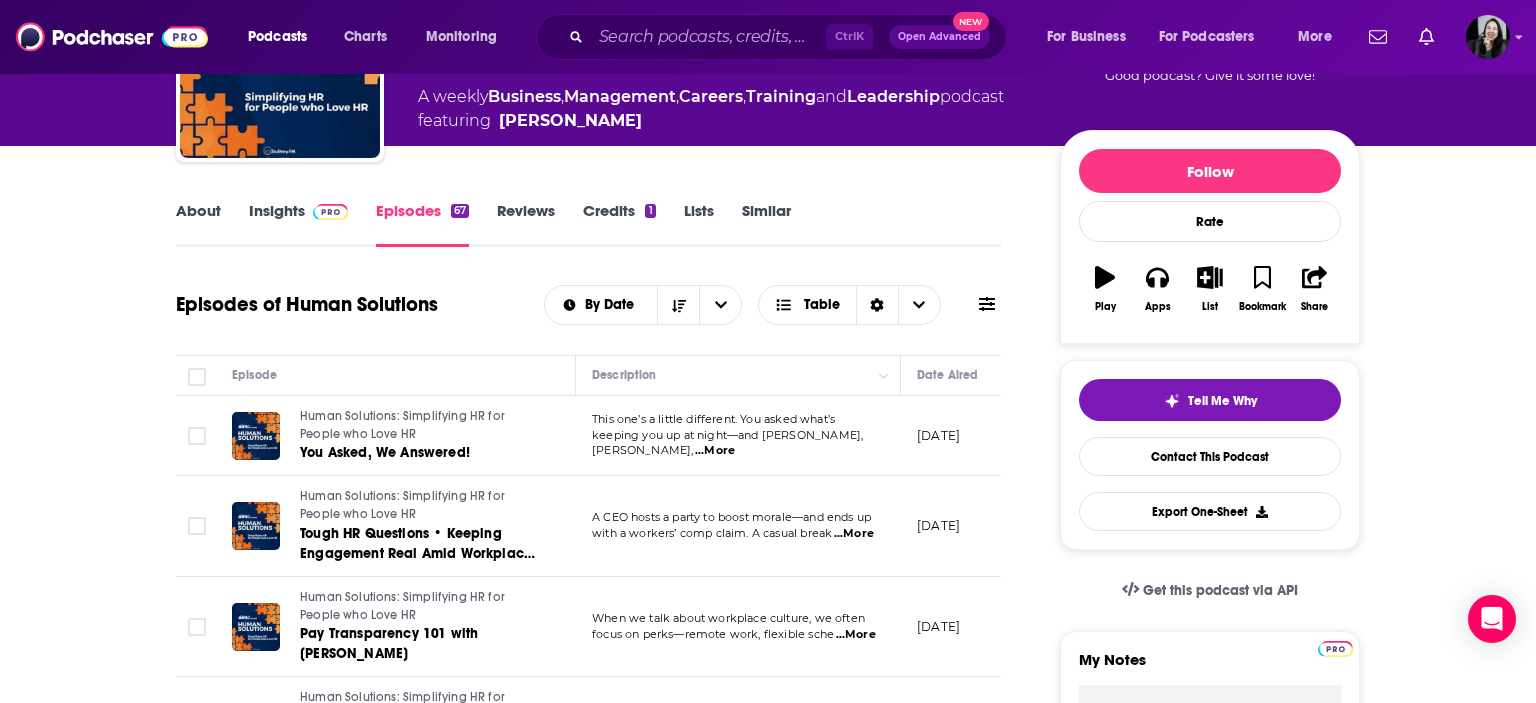 click on "About Insights Episodes 67 Reviews Credits 1 Lists Similar Episodes of Human Solutions By Date Table Episode Description Date Aired Reach Episode Guests Length Human Solutions: Simplifying HR for People who Love HR You Asked, We Answered!  This one’s a little different. You asked what’s keeping you up at night—and [PERSON_NAME], [PERSON_NAME],   ...More [DATE]  Pending -- 28:26 s Human Solutions: Simplifying HR for People who Love HR Tough HR Questions • Keeping Engagement Real Amid Workplace Risks A CEO hosts a party to boost morale—and ends up with a workers’ comp claim. A casual break  ...More [DATE] 1.7k-3.7k -- 36:15 s Human Solutions: Simplifying HR for People who Love HR Pay Transparency 101 with [PERSON_NAME] When we talk about workplace culture, we often focus on perks—remote work, flexible sche  ...More [DATE] Under 2.5k -- 29:10 s Human Solutions: Simplifying HR for People who Love HR Tough HR Questions • When HR Gets Personal There’s a particular moment—somewhere between -- s s" at bounding box center (768, 1541) 